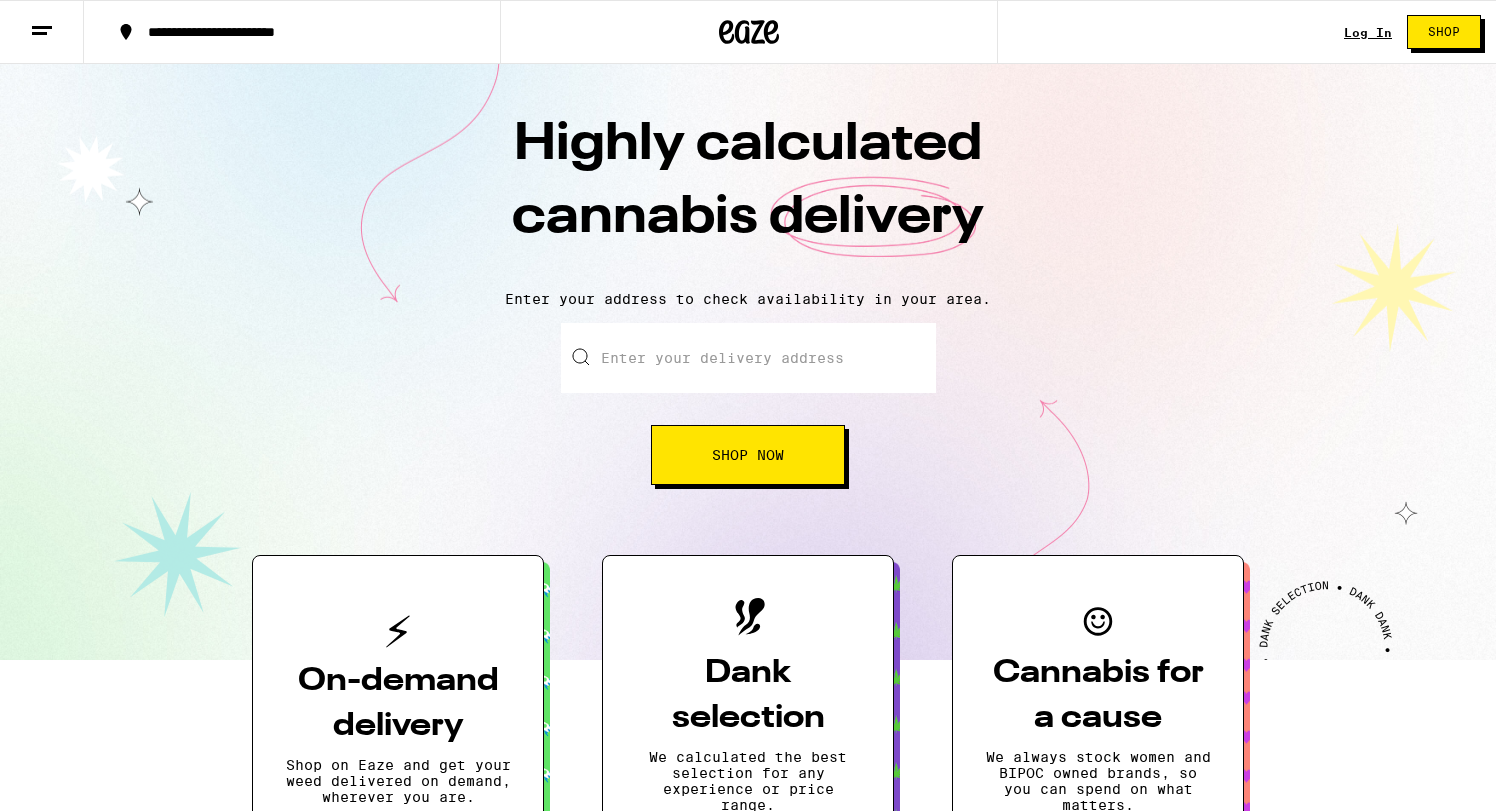scroll, scrollTop: 0, scrollLeft: 0, axis: both 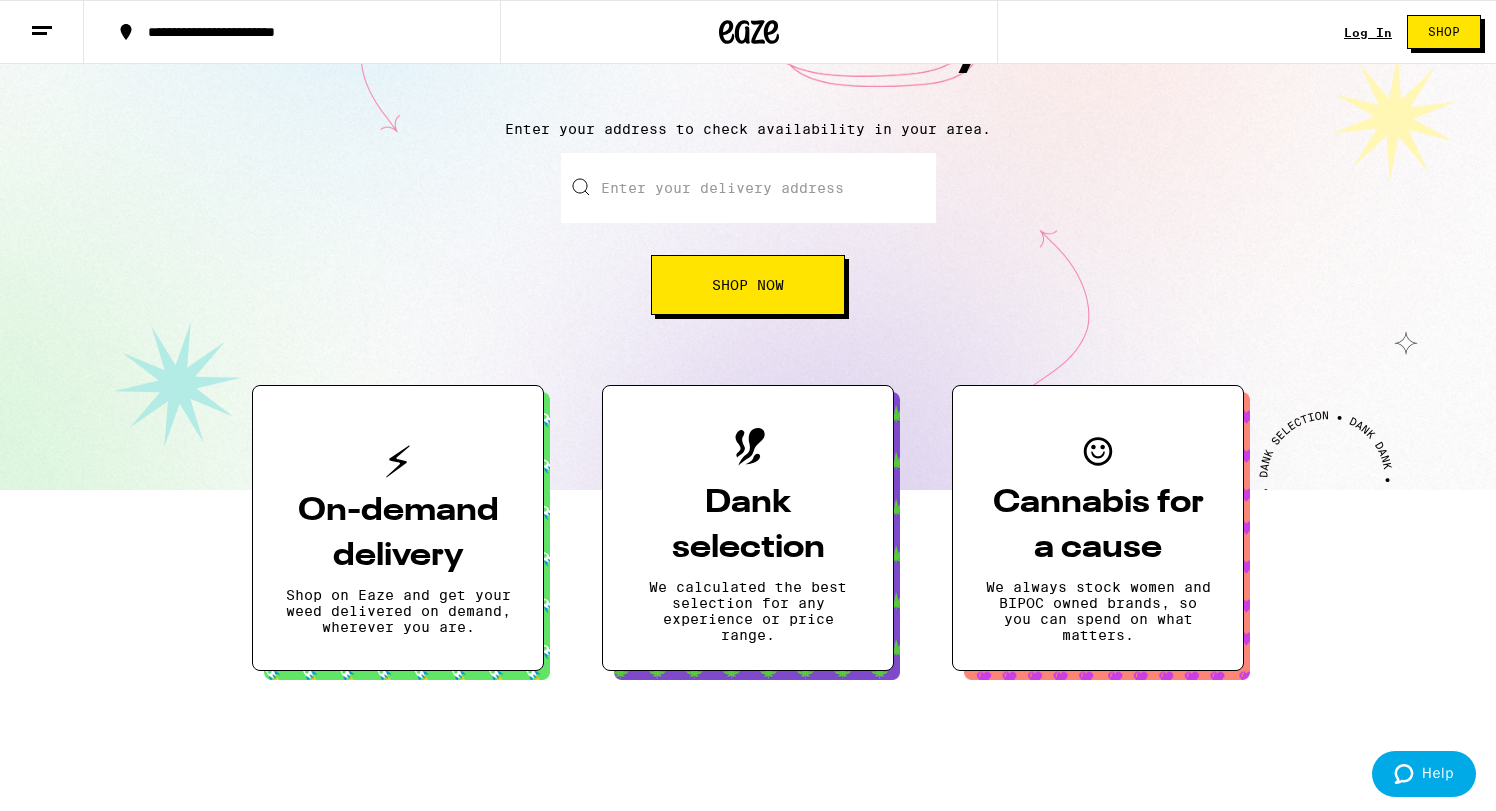 click on "**********" at bounding box center [748, 1482] 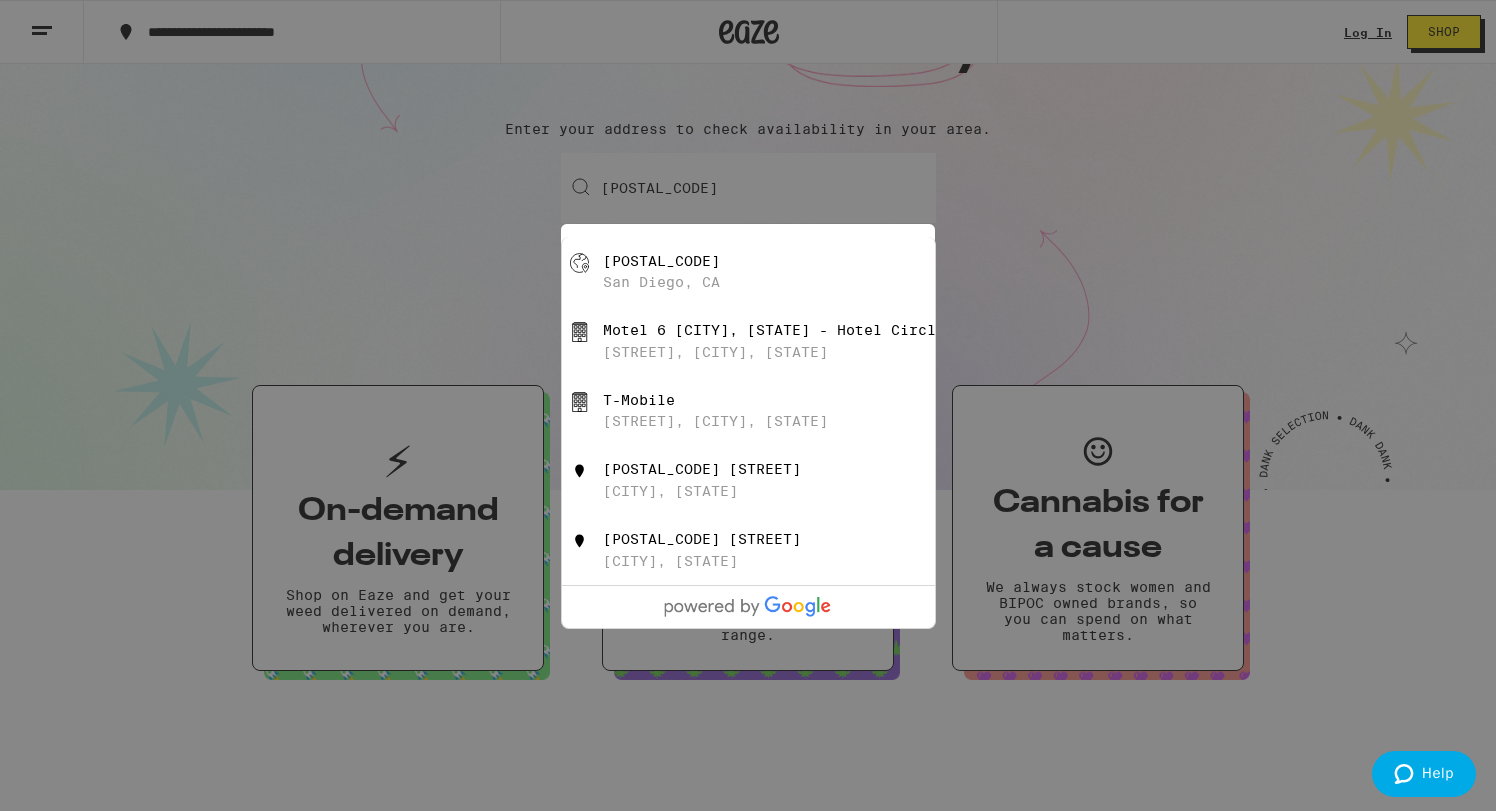 click on "[POSTAL_CODE] [CITY], [STATE]" at bounding box center [781, 272] 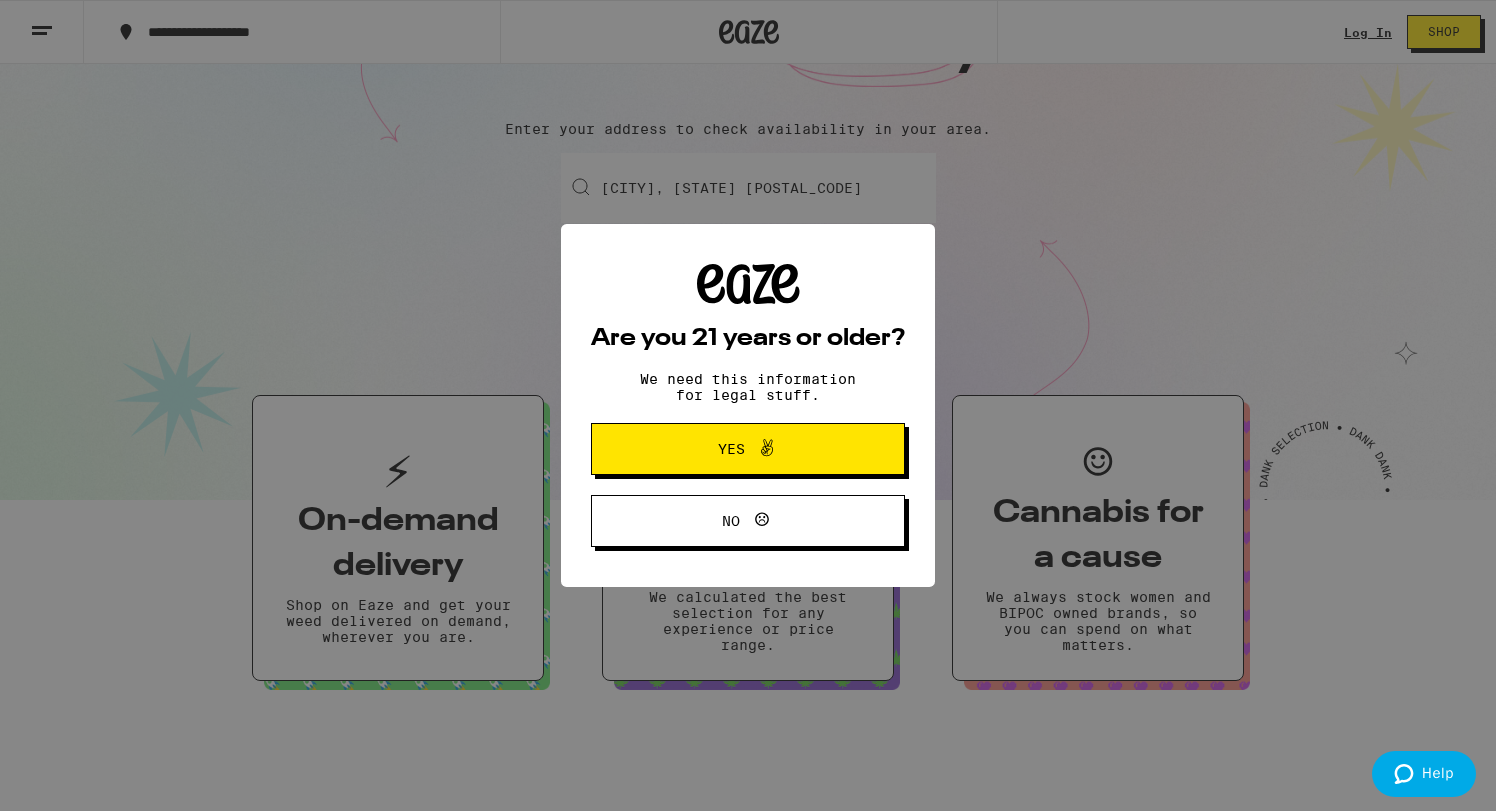 scroll, scrollTop: 0, scrollLeft: 0, axis: both 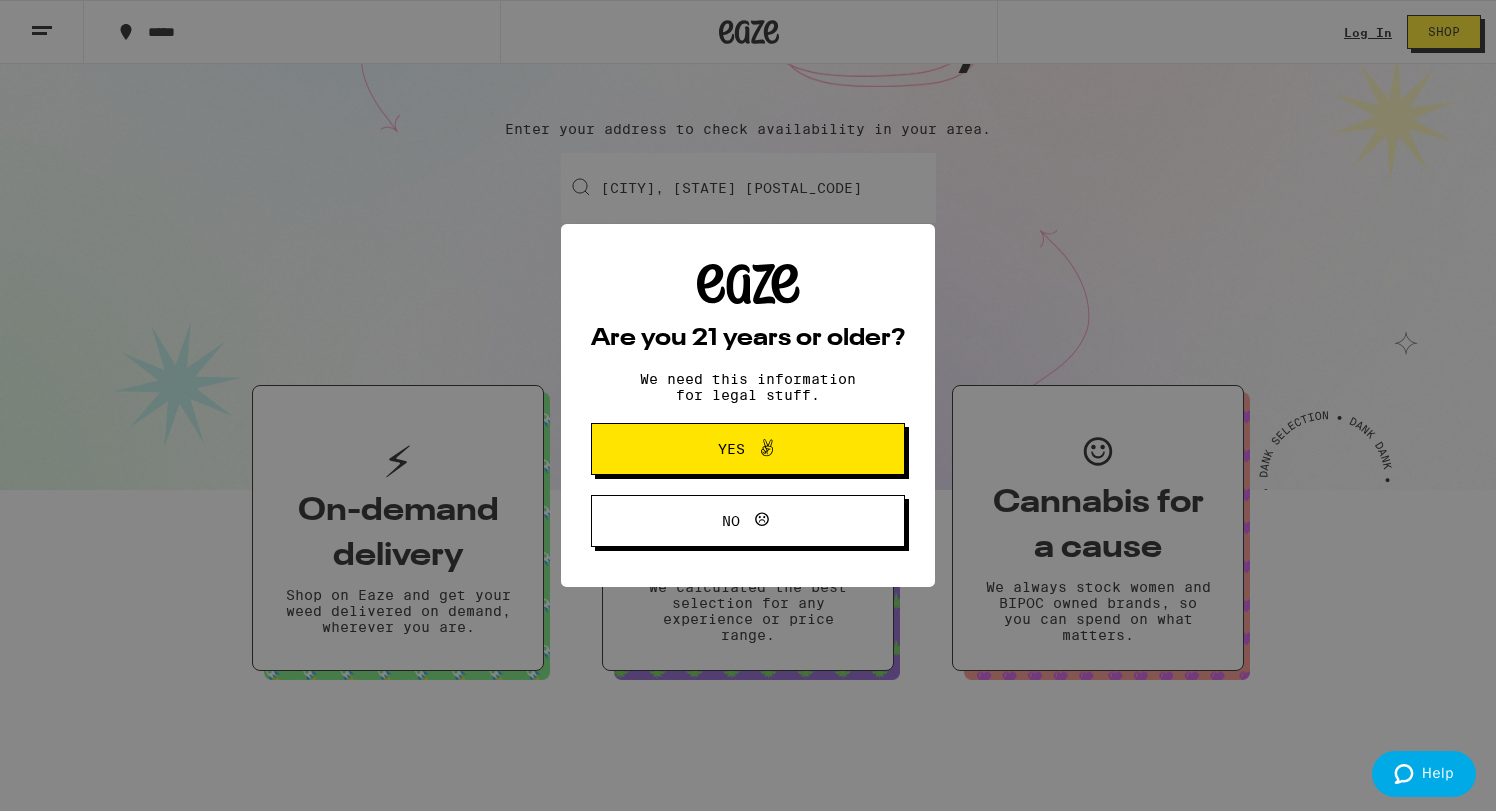 click on "Yes" at bounding box center [748, 449] 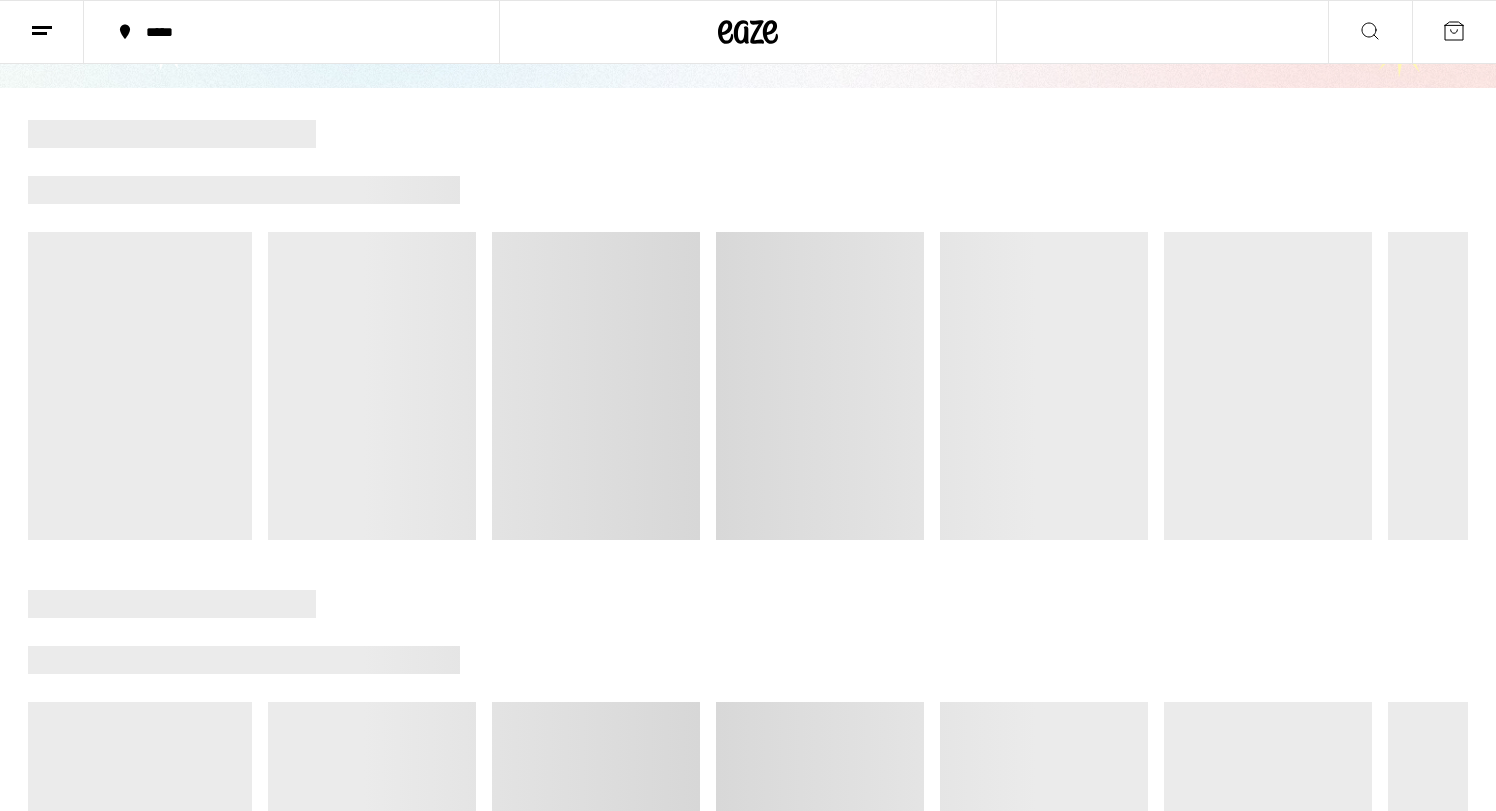 scroll, scrollTop: 0, scrollLeft: 0, axis: both 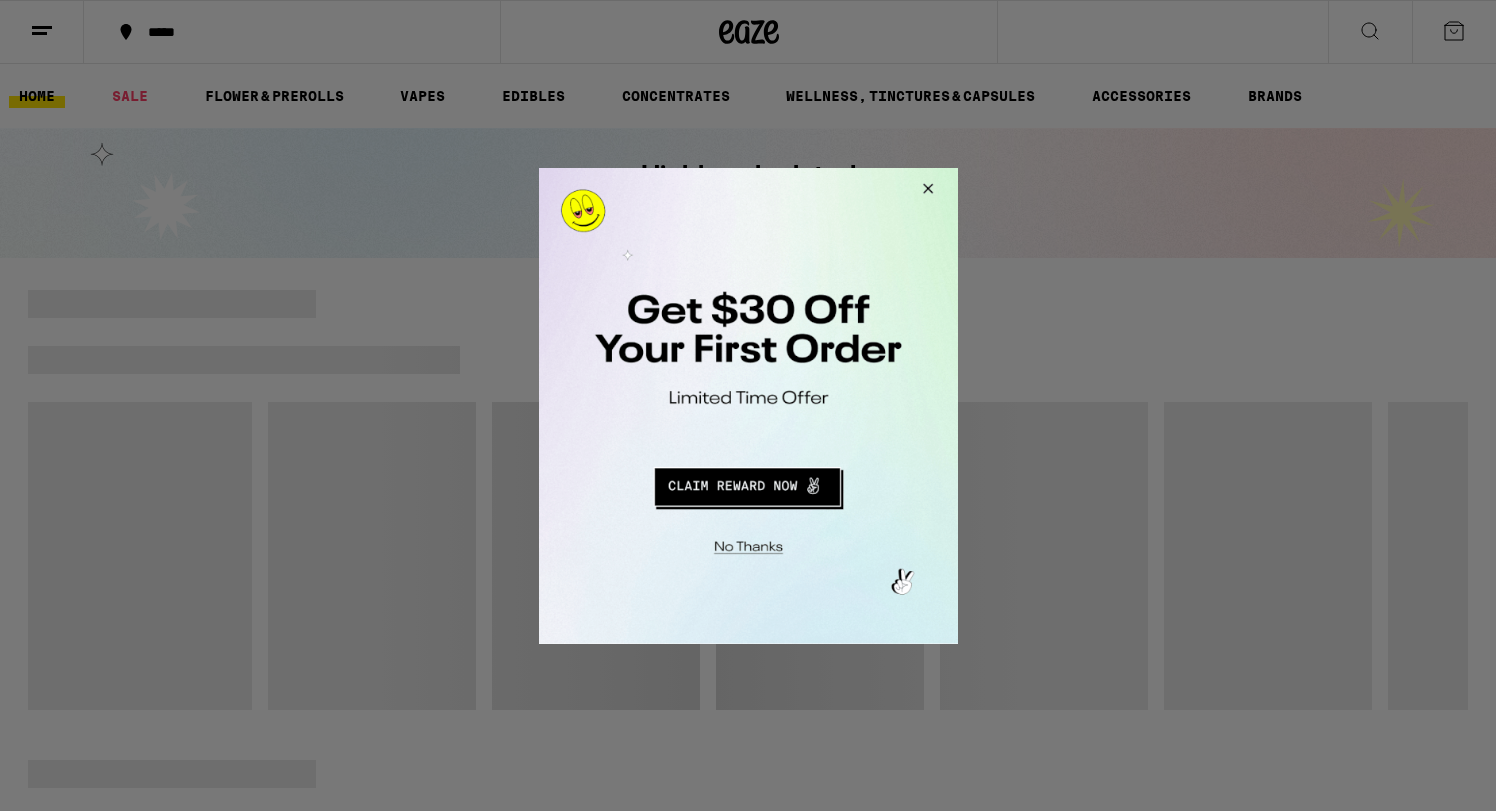 click at bounding box center (924, 191) 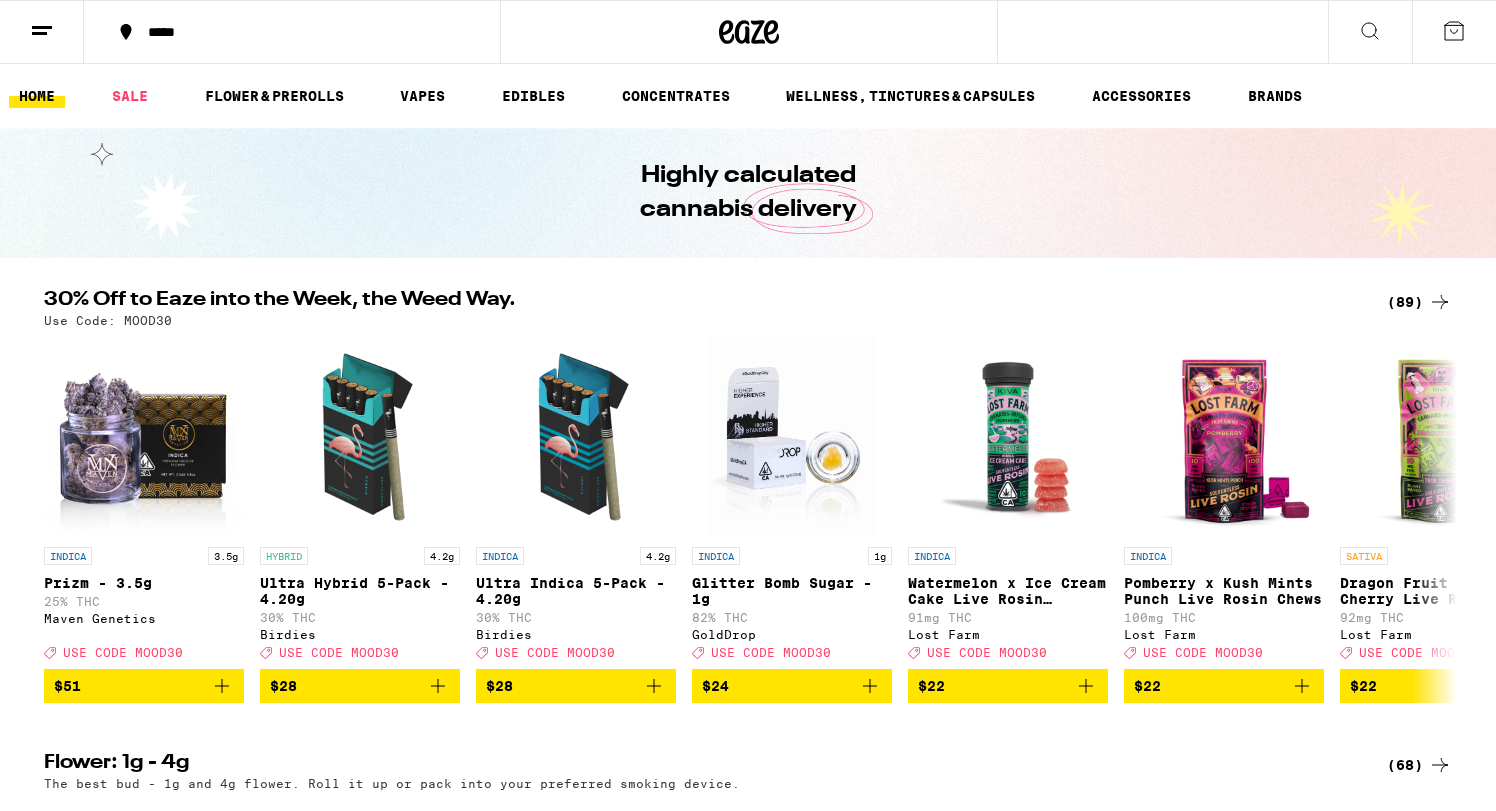 click 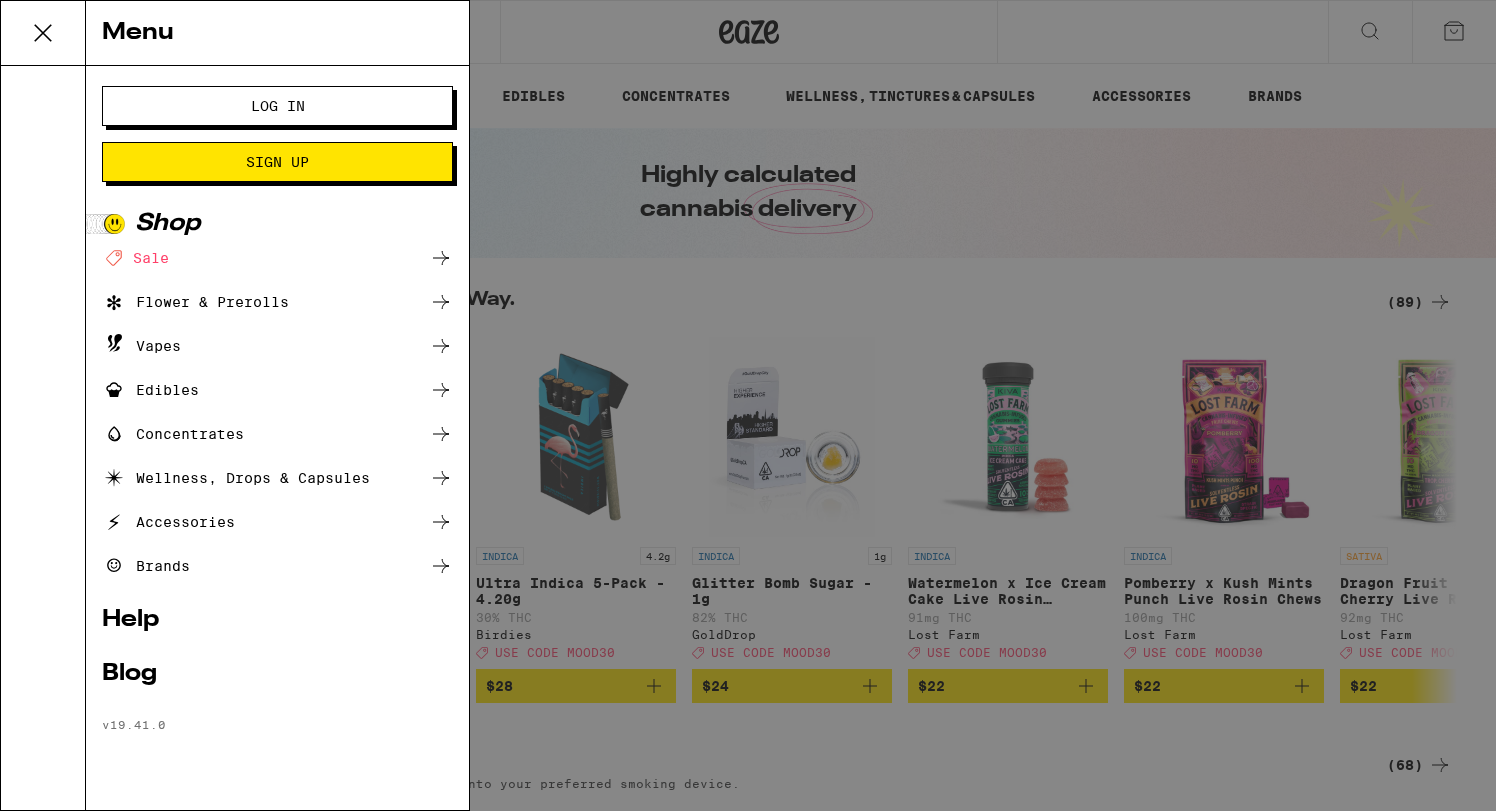 click on "Log In" at bounding box center (277, 106) 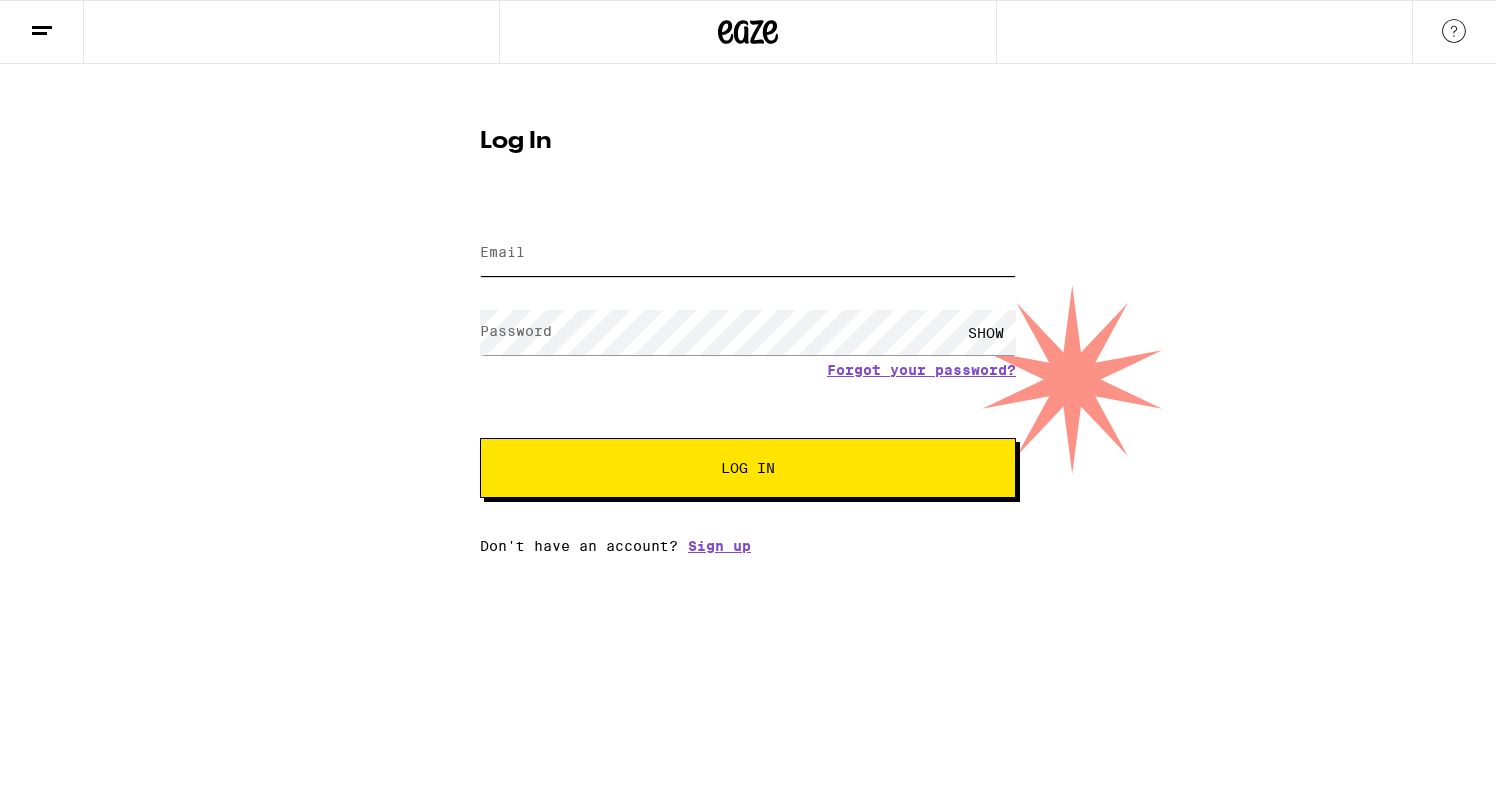 type on "[EMAIL]" 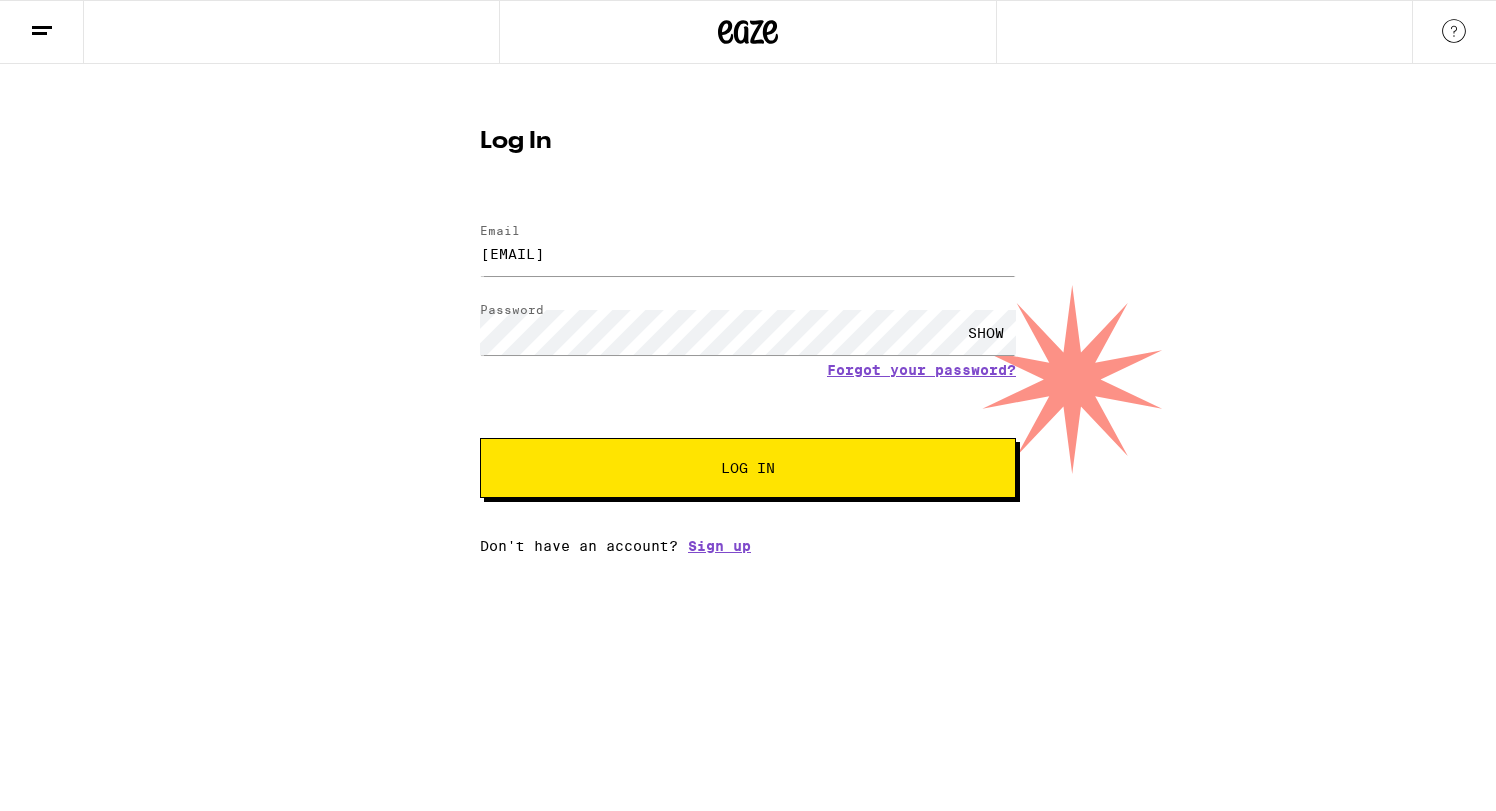 click on "Log In" at bounding box center (748, 468) 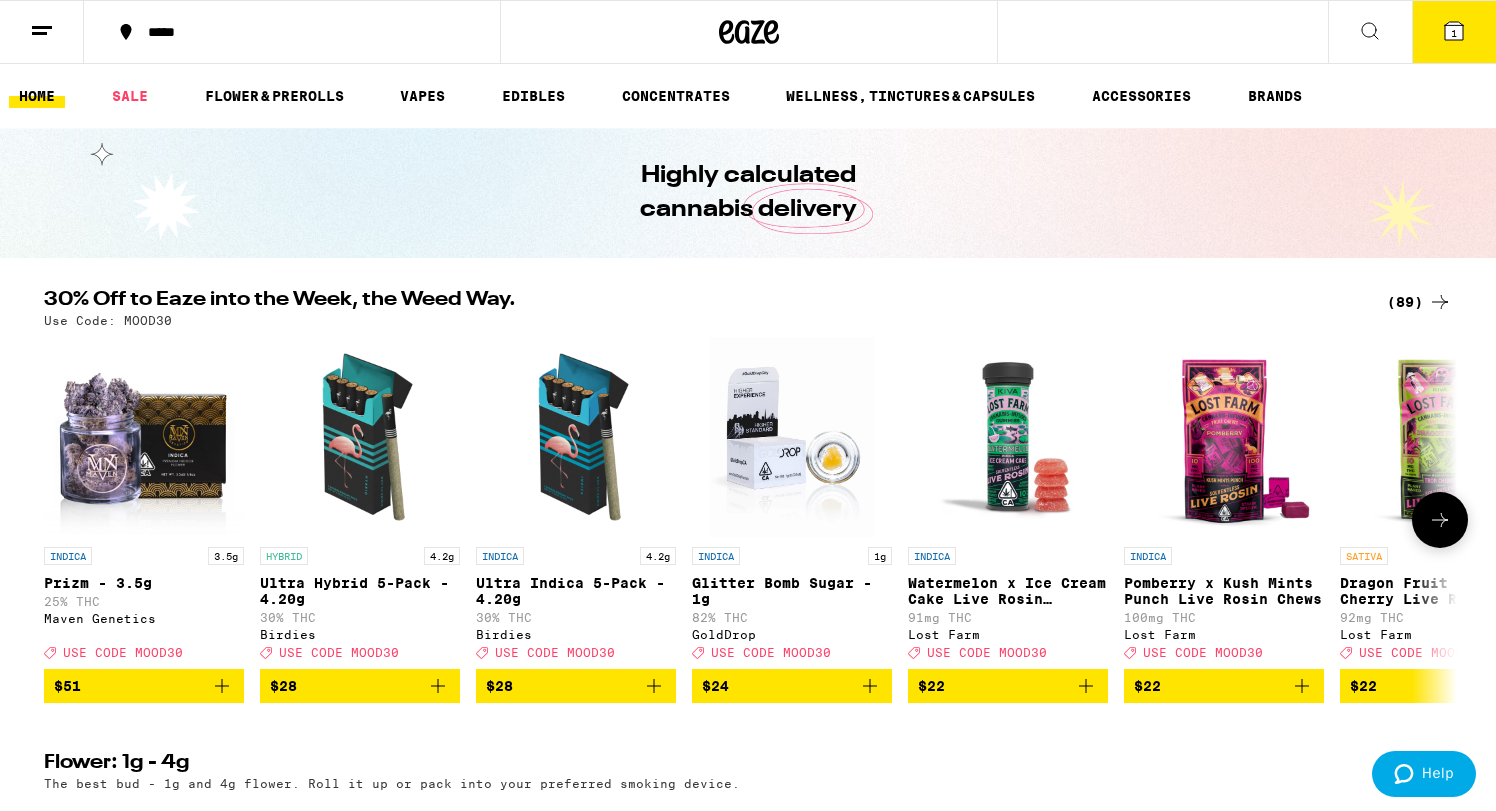 scroll, scrollTop: 0, scrollLeft: 0, axis: both 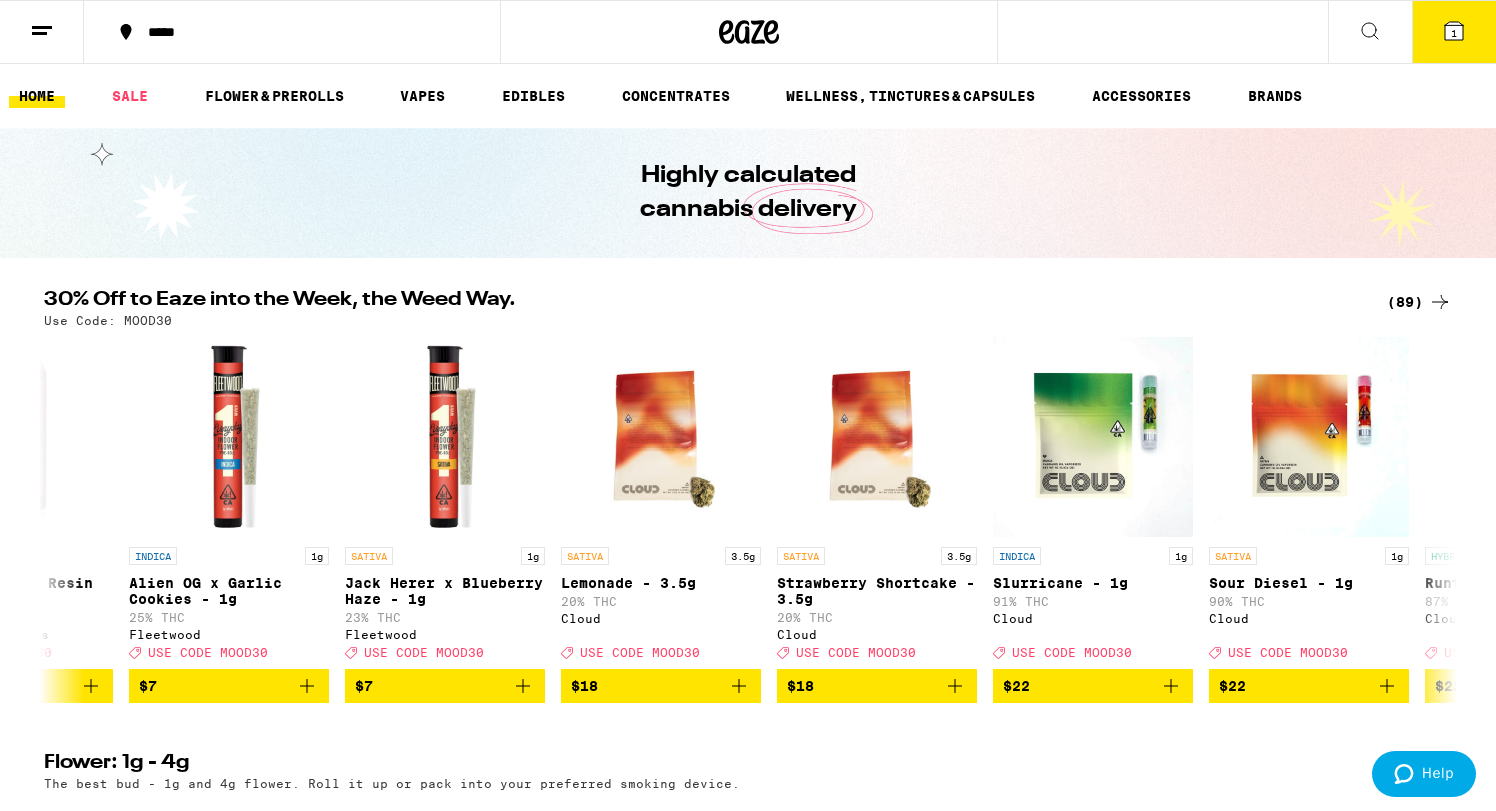 click on "(89)" at bounding box center [1419, 302] 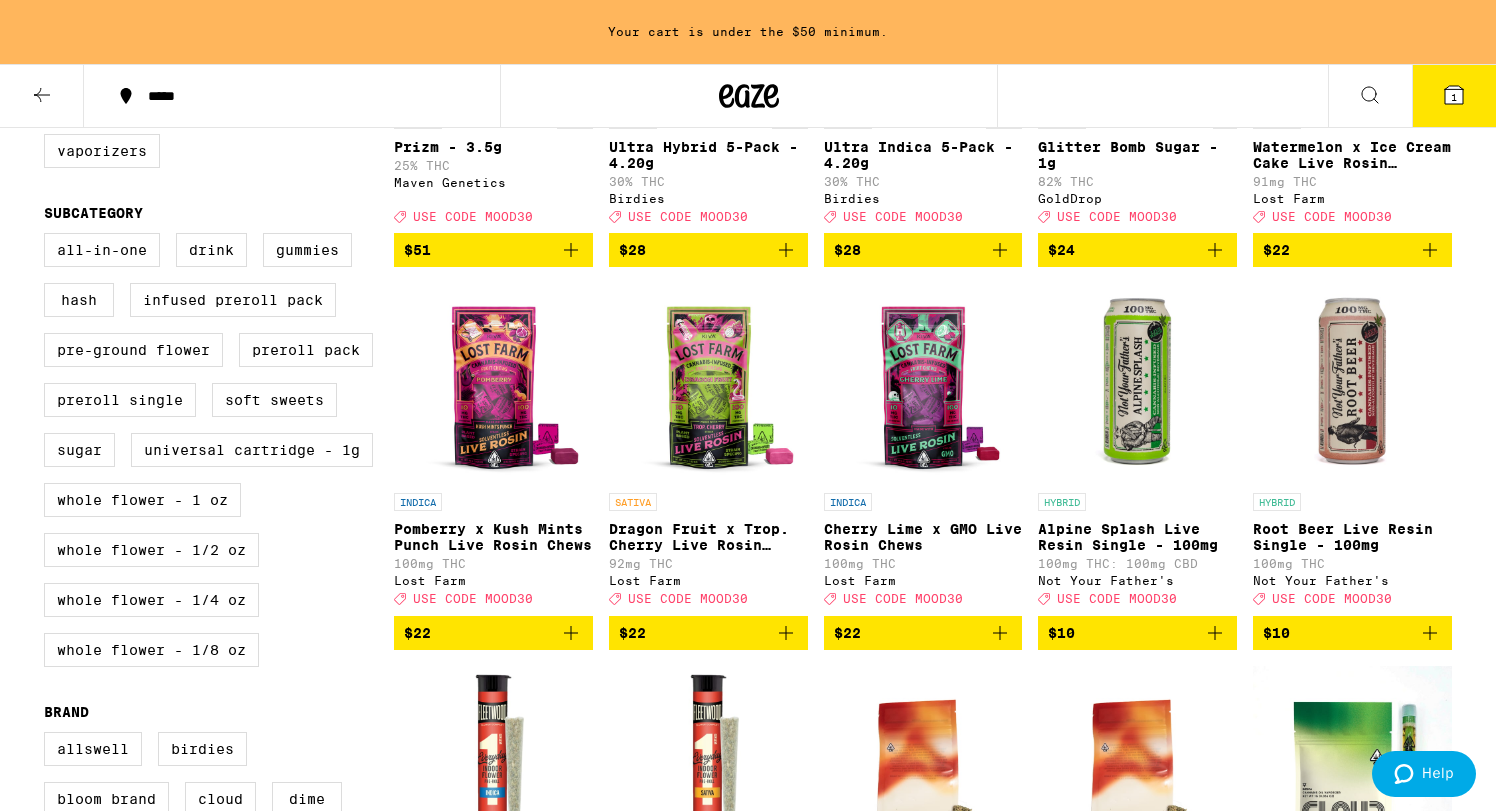 scroll, scrollTop: 445, scrollLeft: 0, axis: vertical 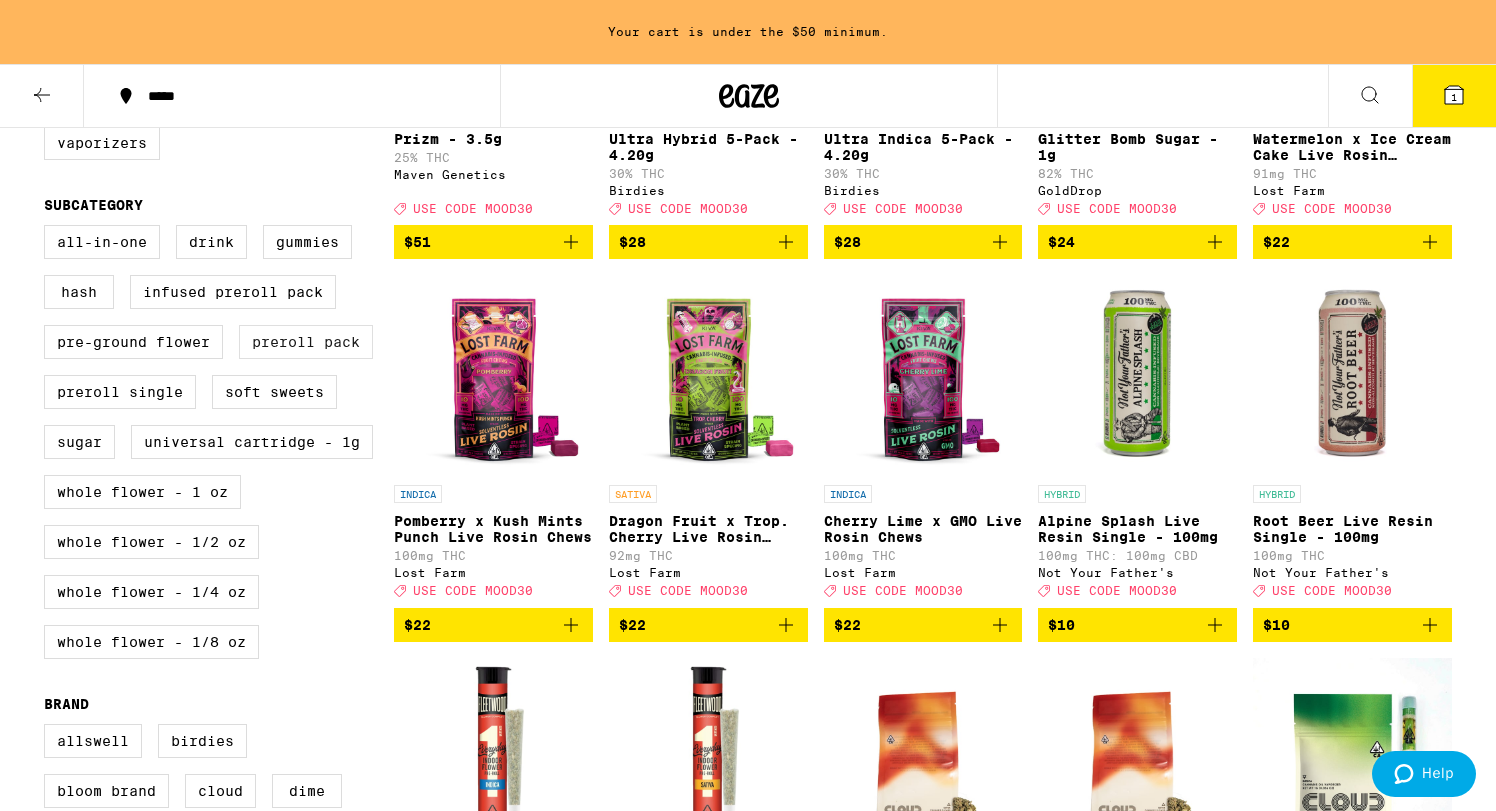 click on "Preroll Pack" at bounding box center [306, 342] 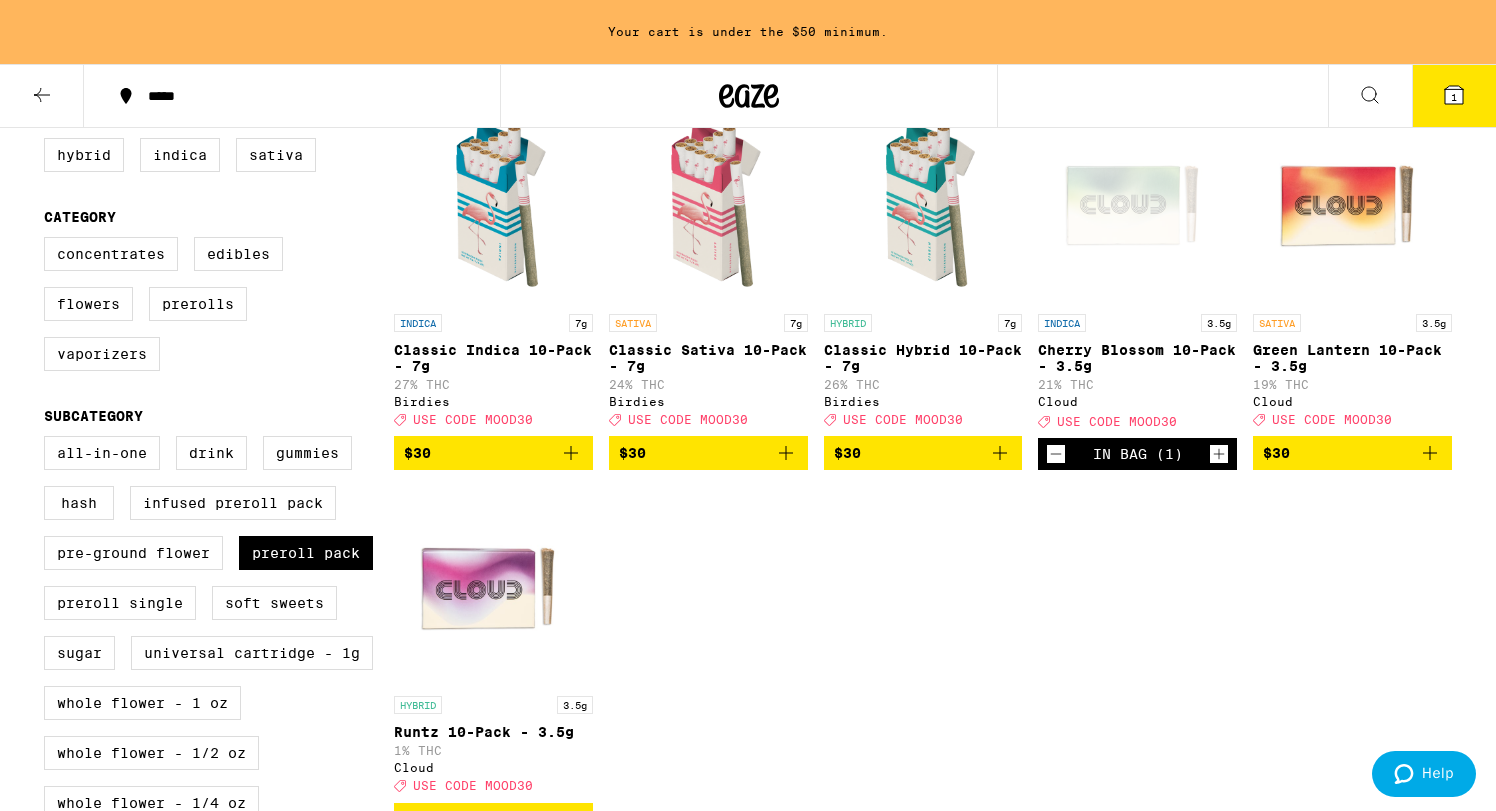scroll, scrollTop: 211, scrollLeft: 0, axis: vertical 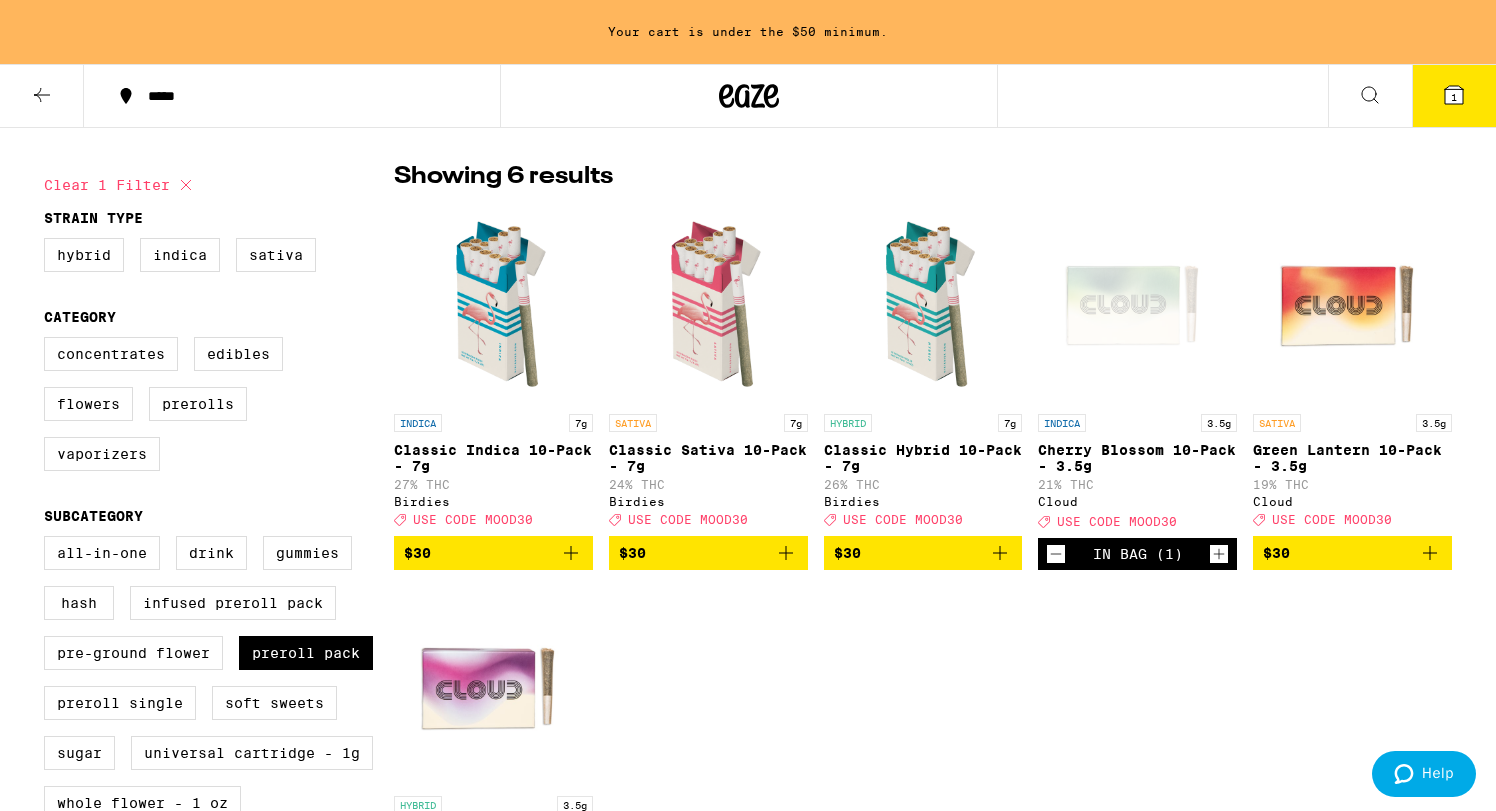 click 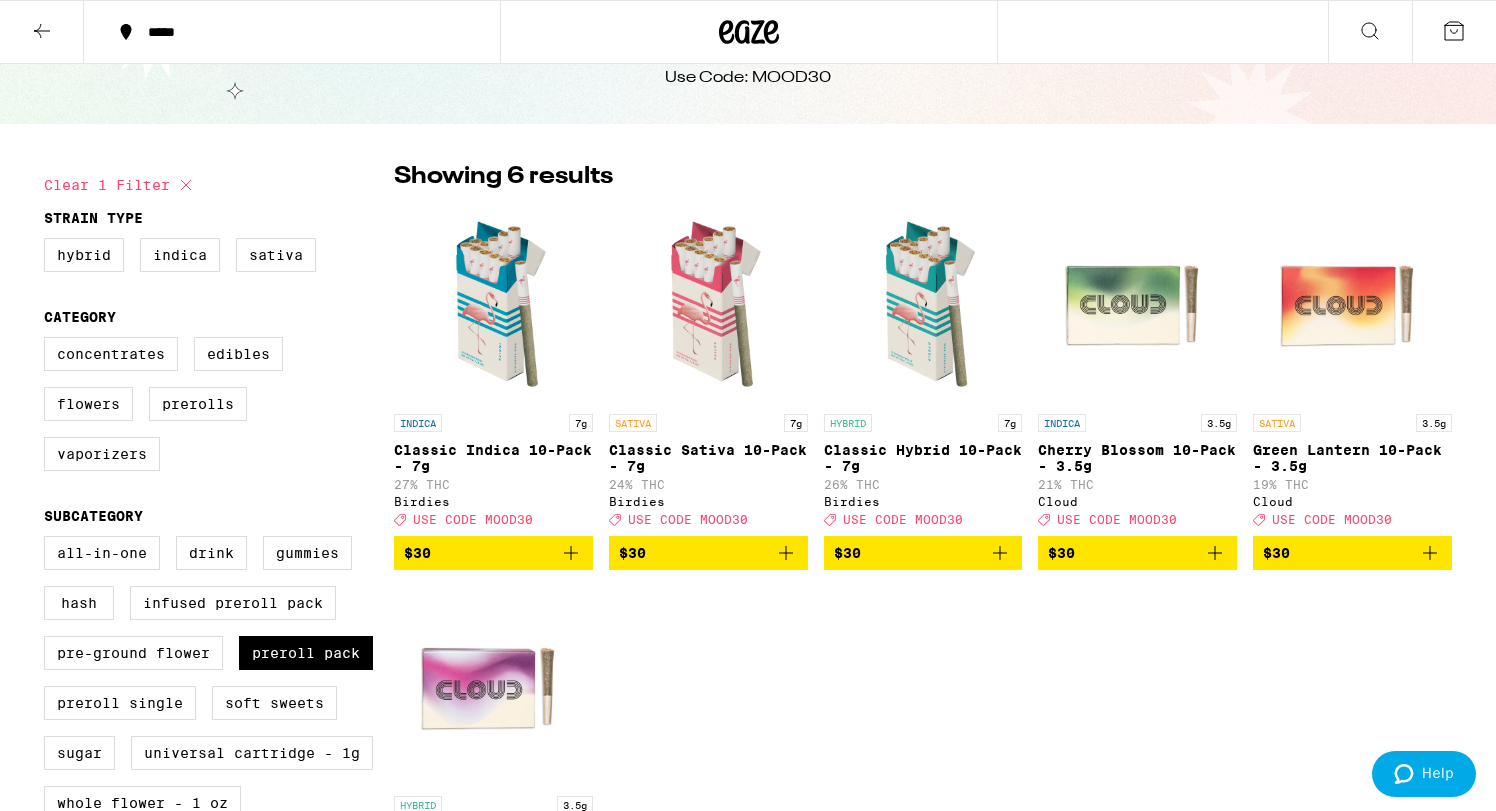 click 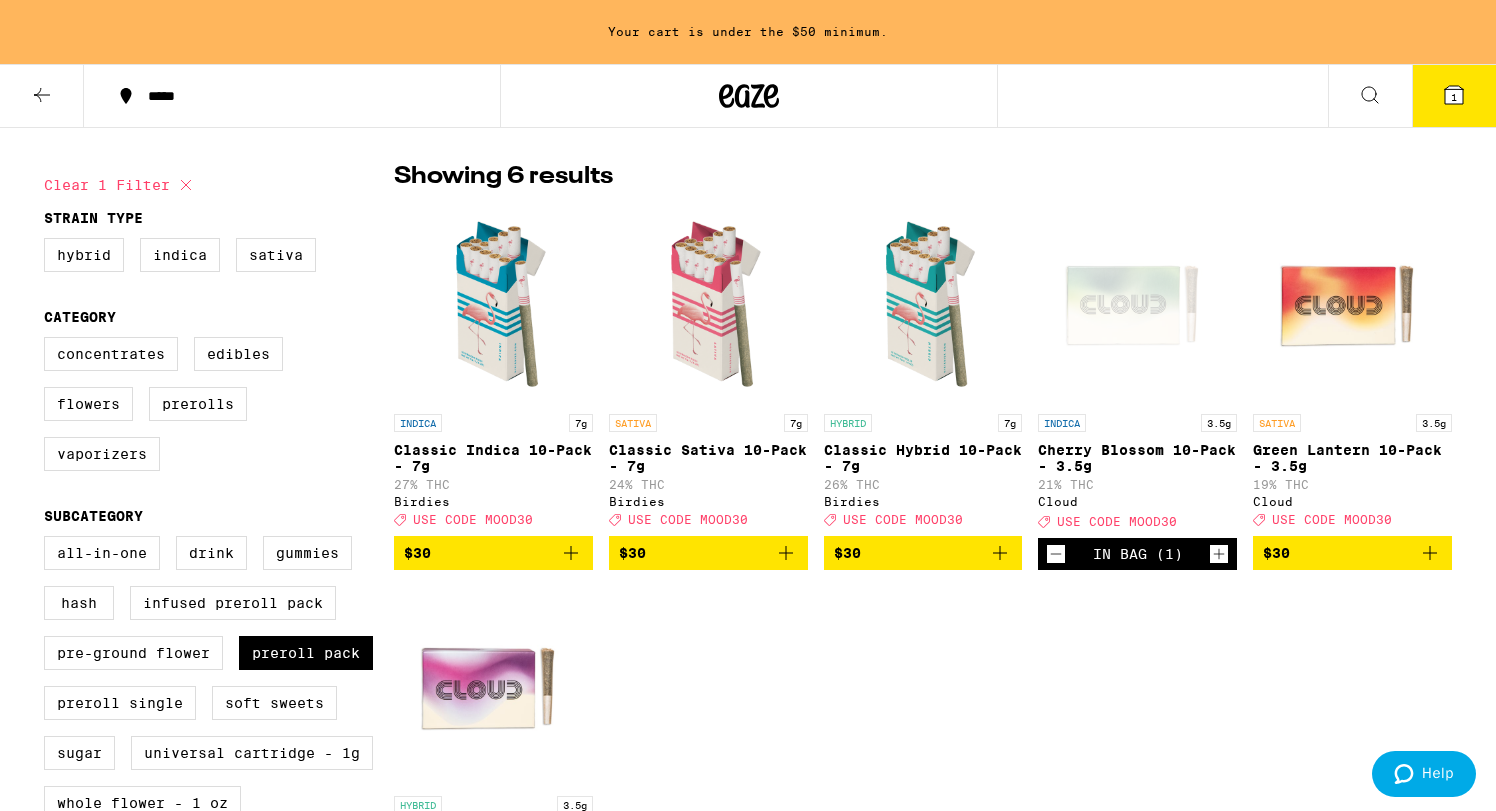 click 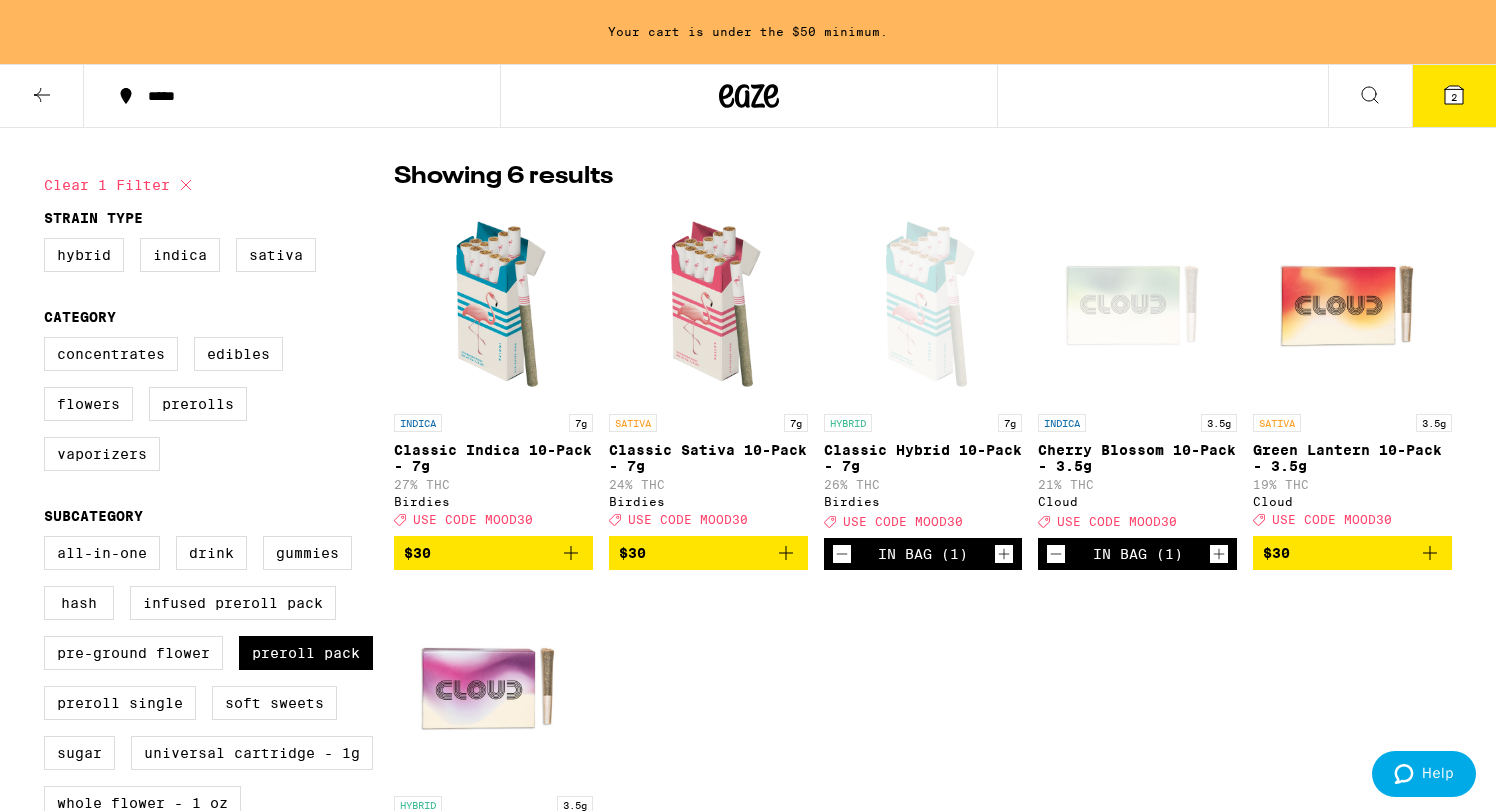 scroll, scrollTop: 70, scrollLeft: 0, axis: vertical 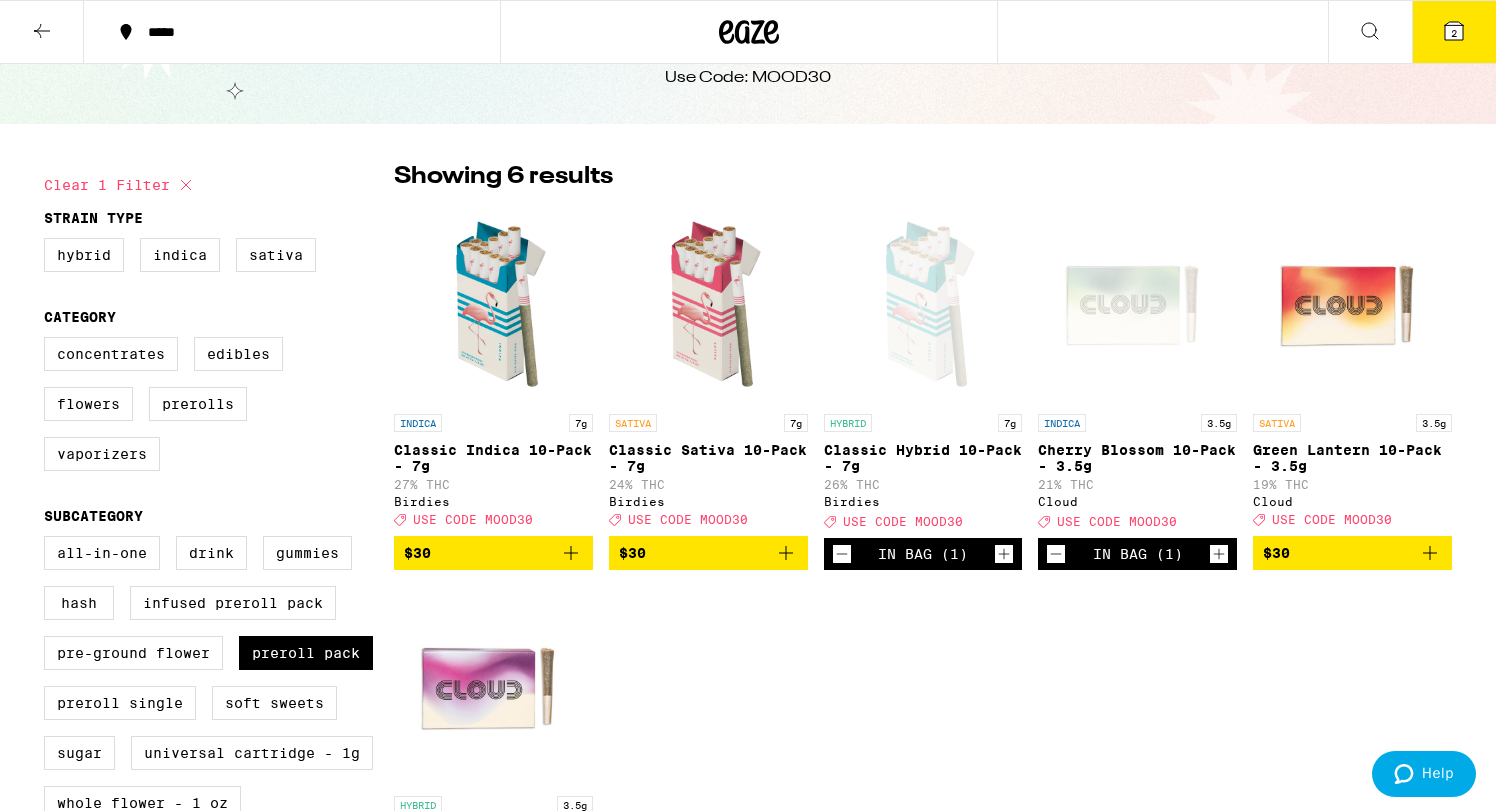 click on "USE CODE MOOD30" at bounding box center (903, 521) 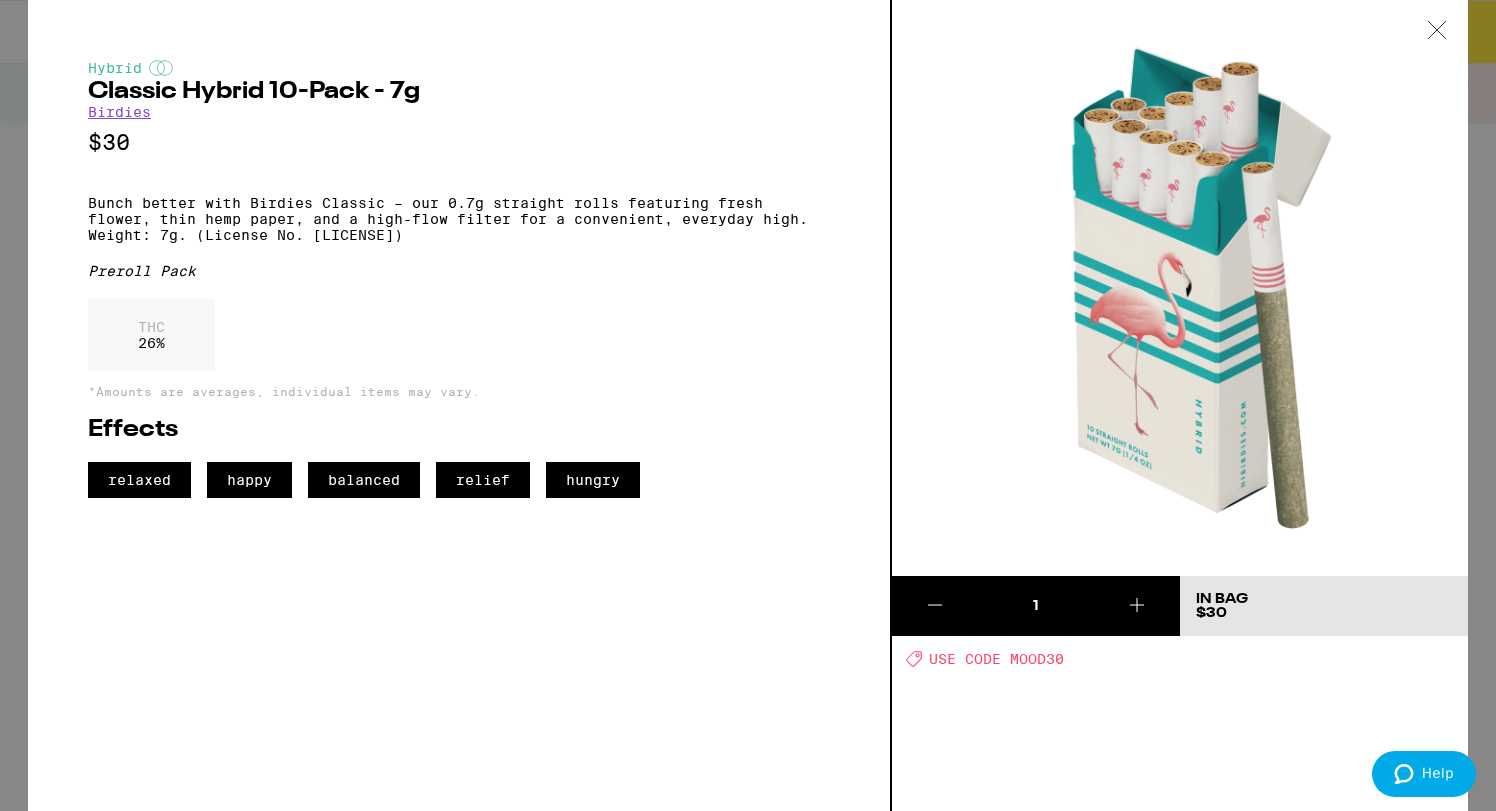 click at bounding box center (1180, 288) 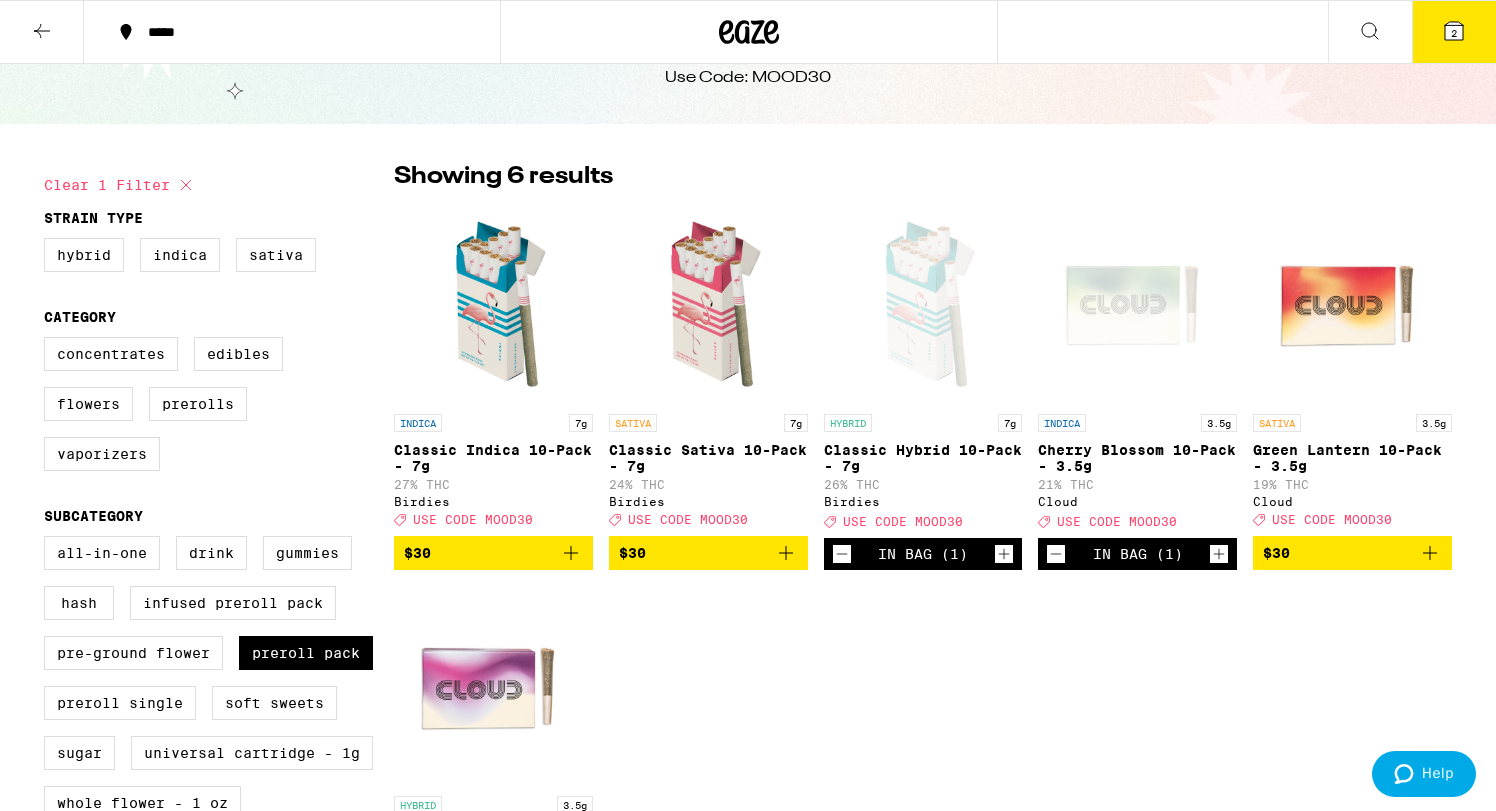 click 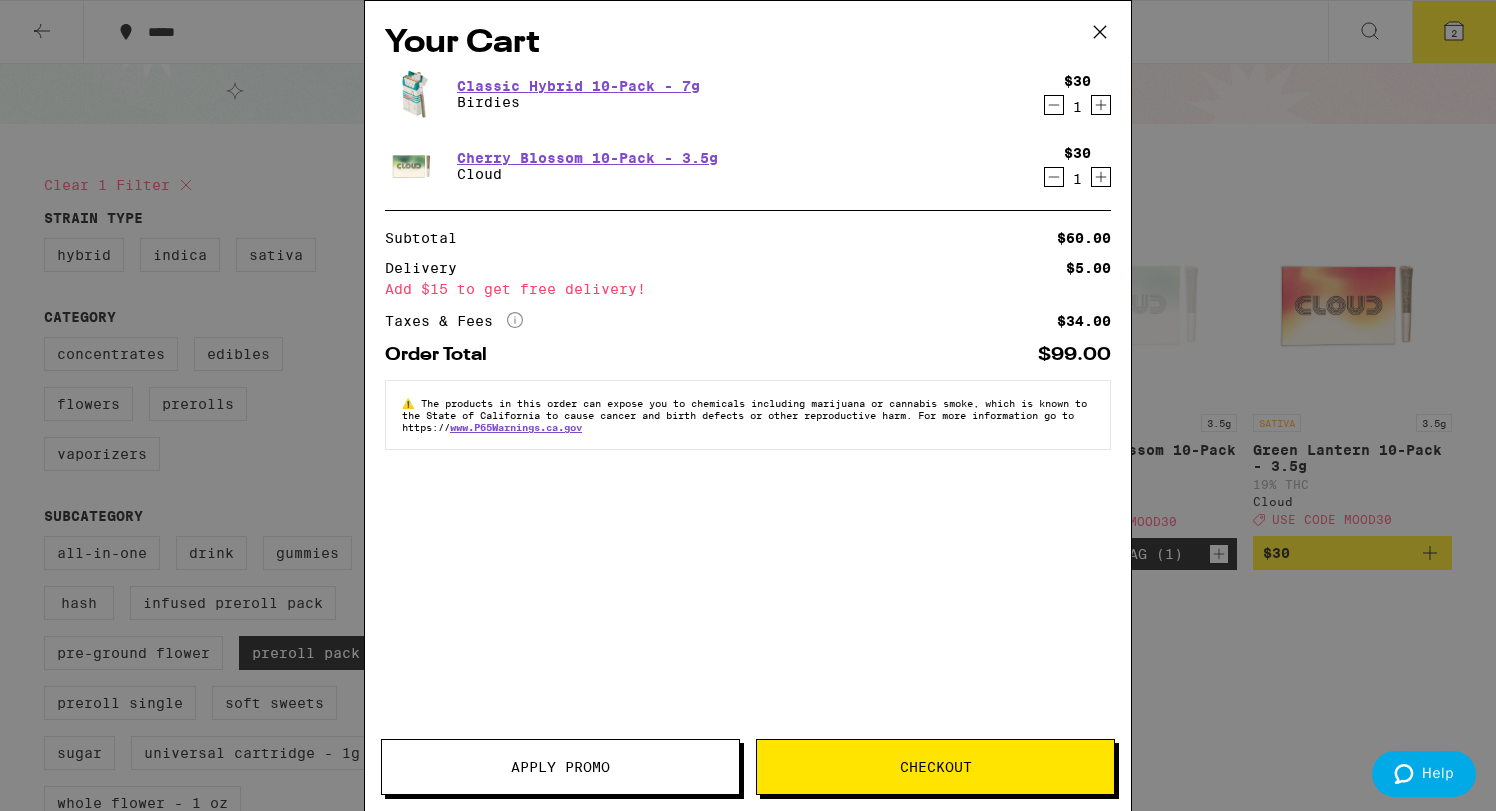 click on "Apply Promo" at bounding box center (560, 767) 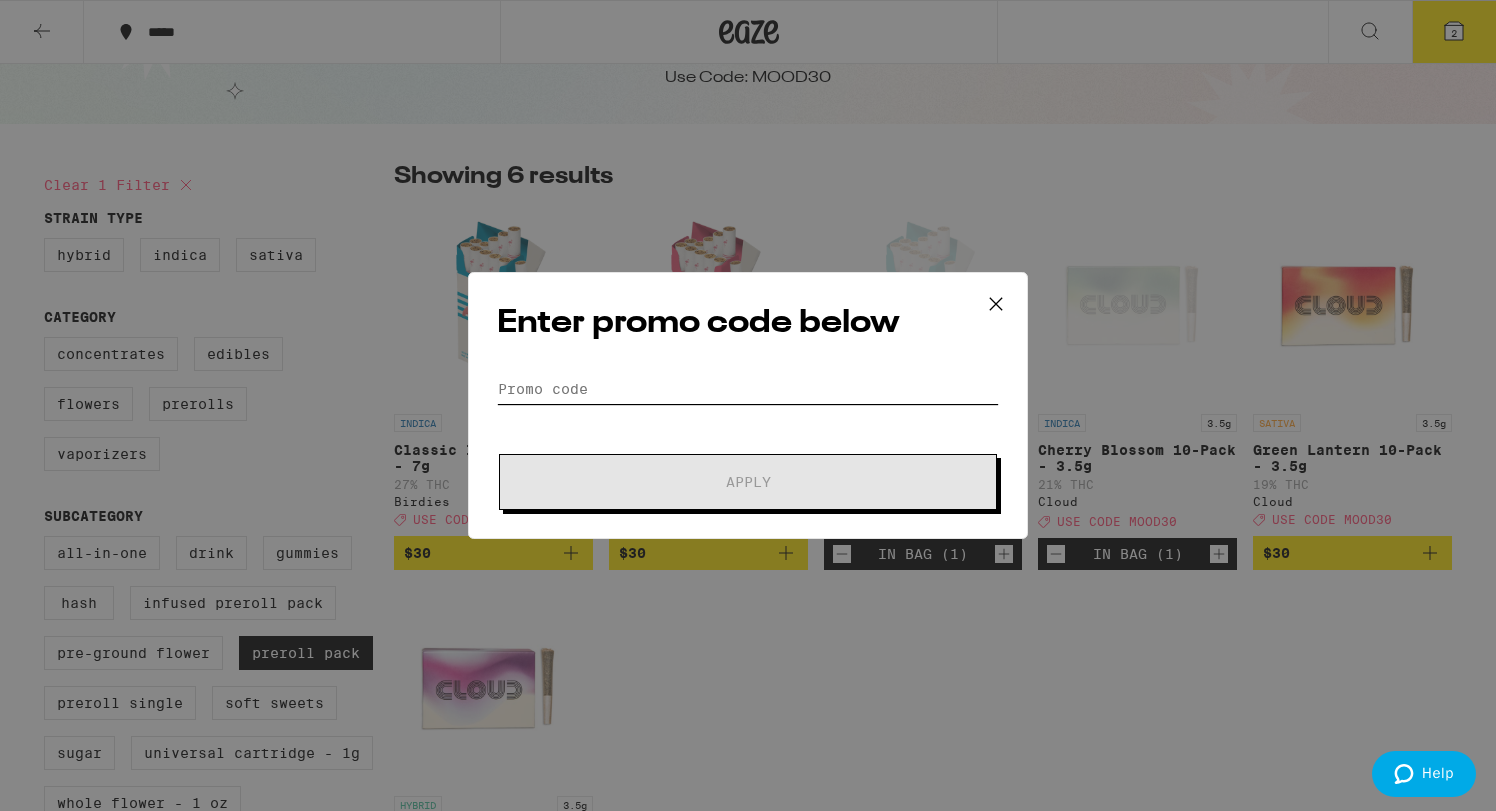 click on "Promo Code" at bounding box center (748, 389) 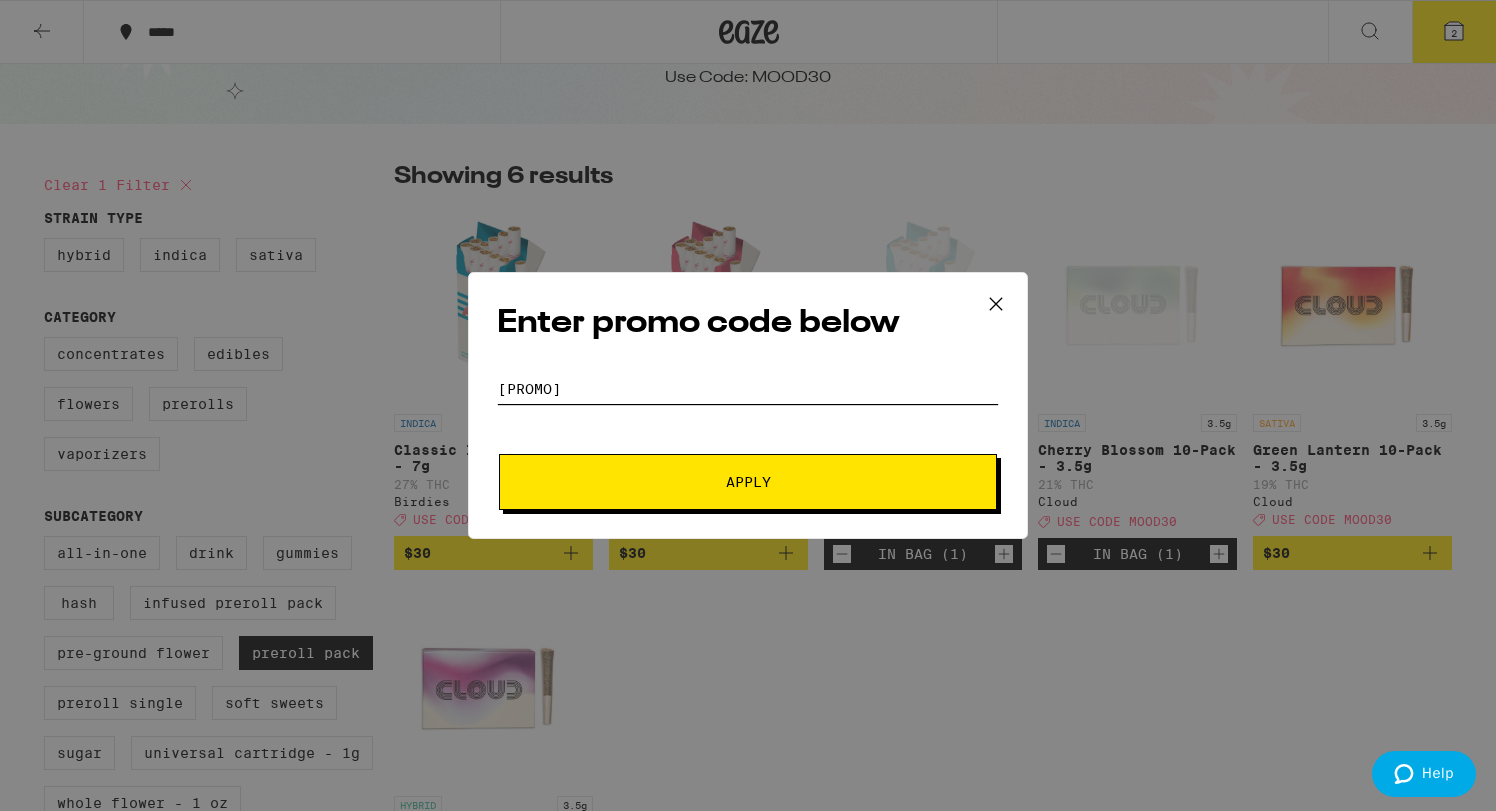click on "Apply" at bounding box center (748, 482) 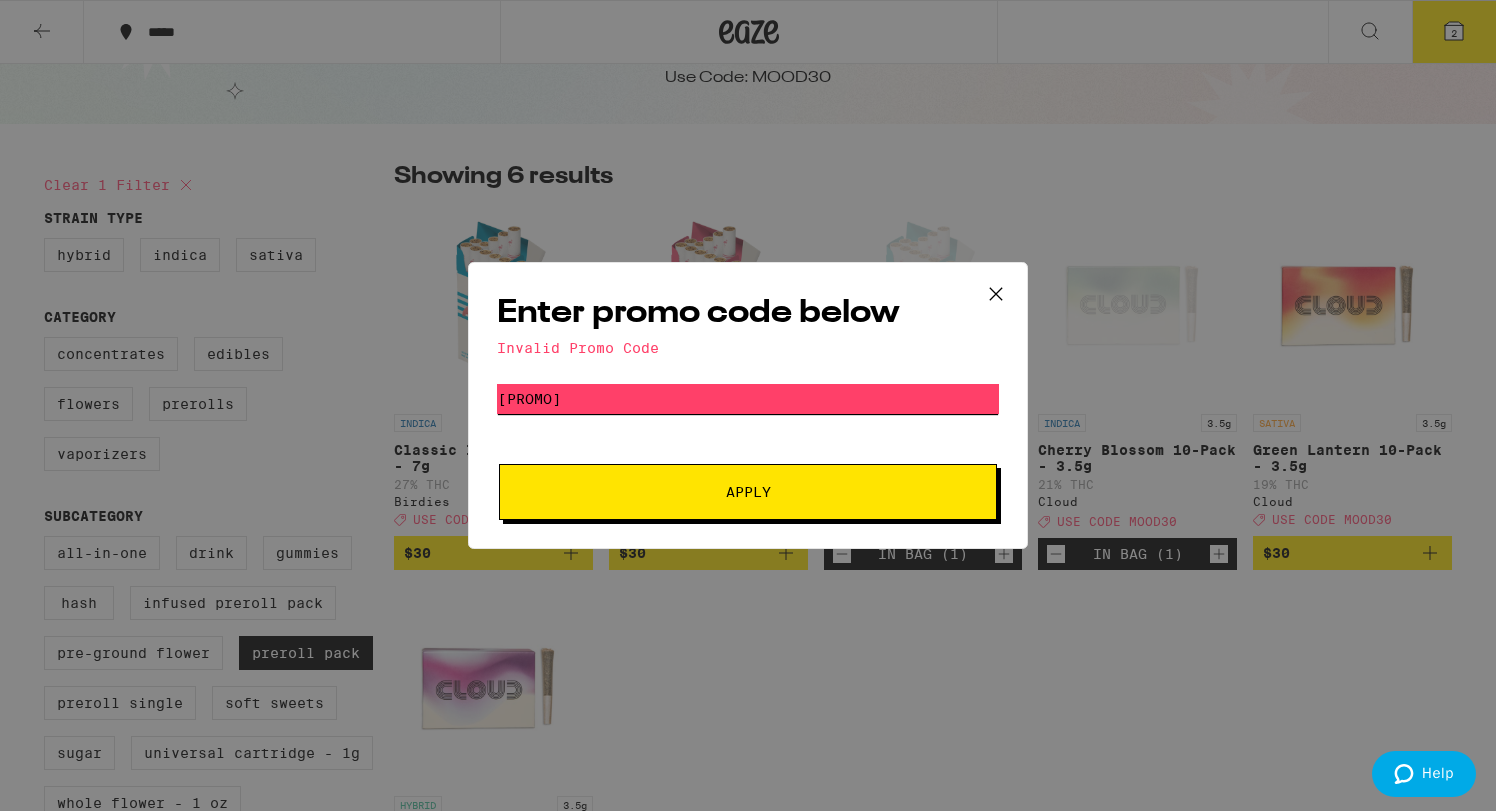 click on "[PROMO]" at bounding box center (748, 399) 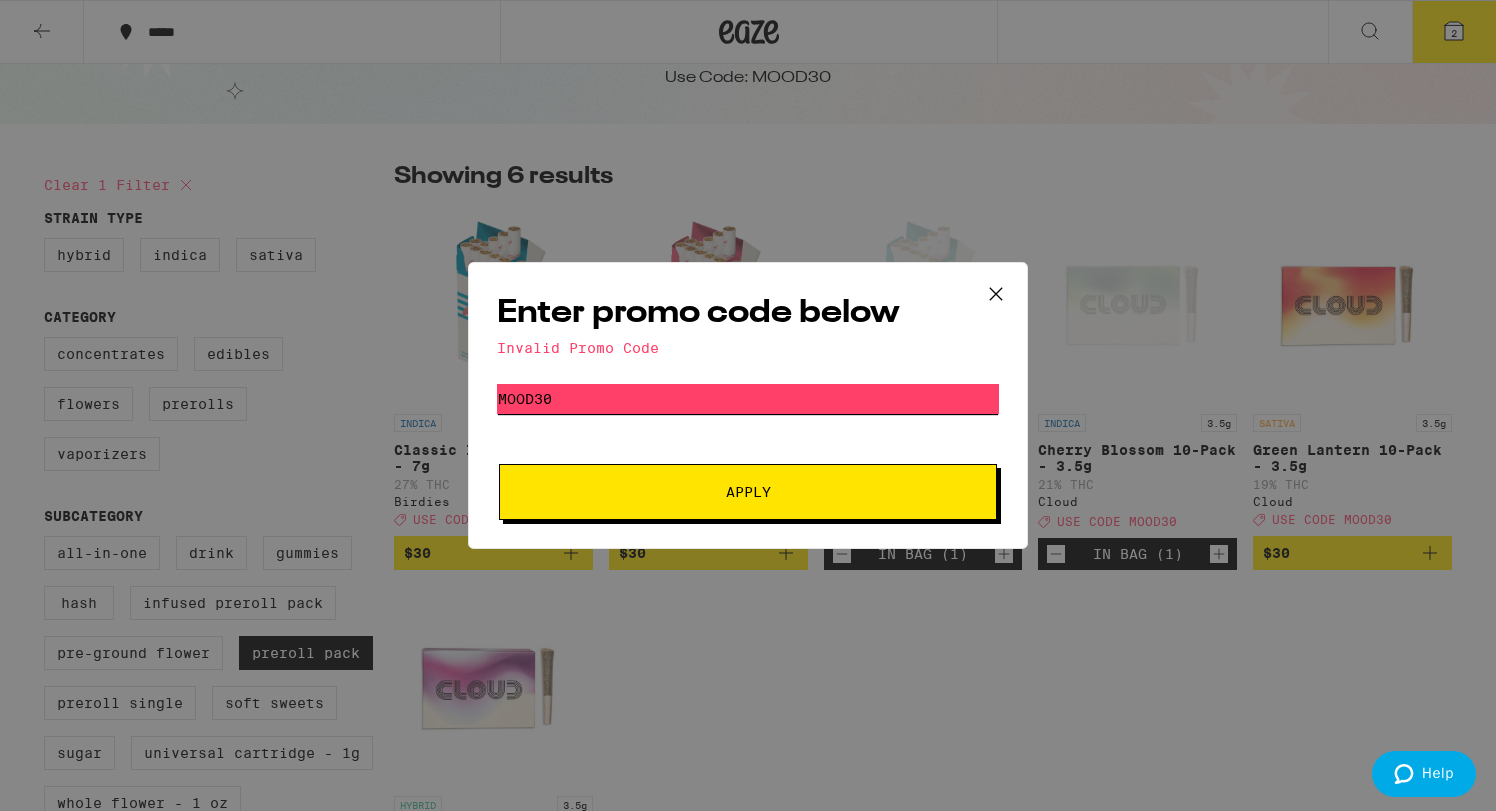 type on "mood30" 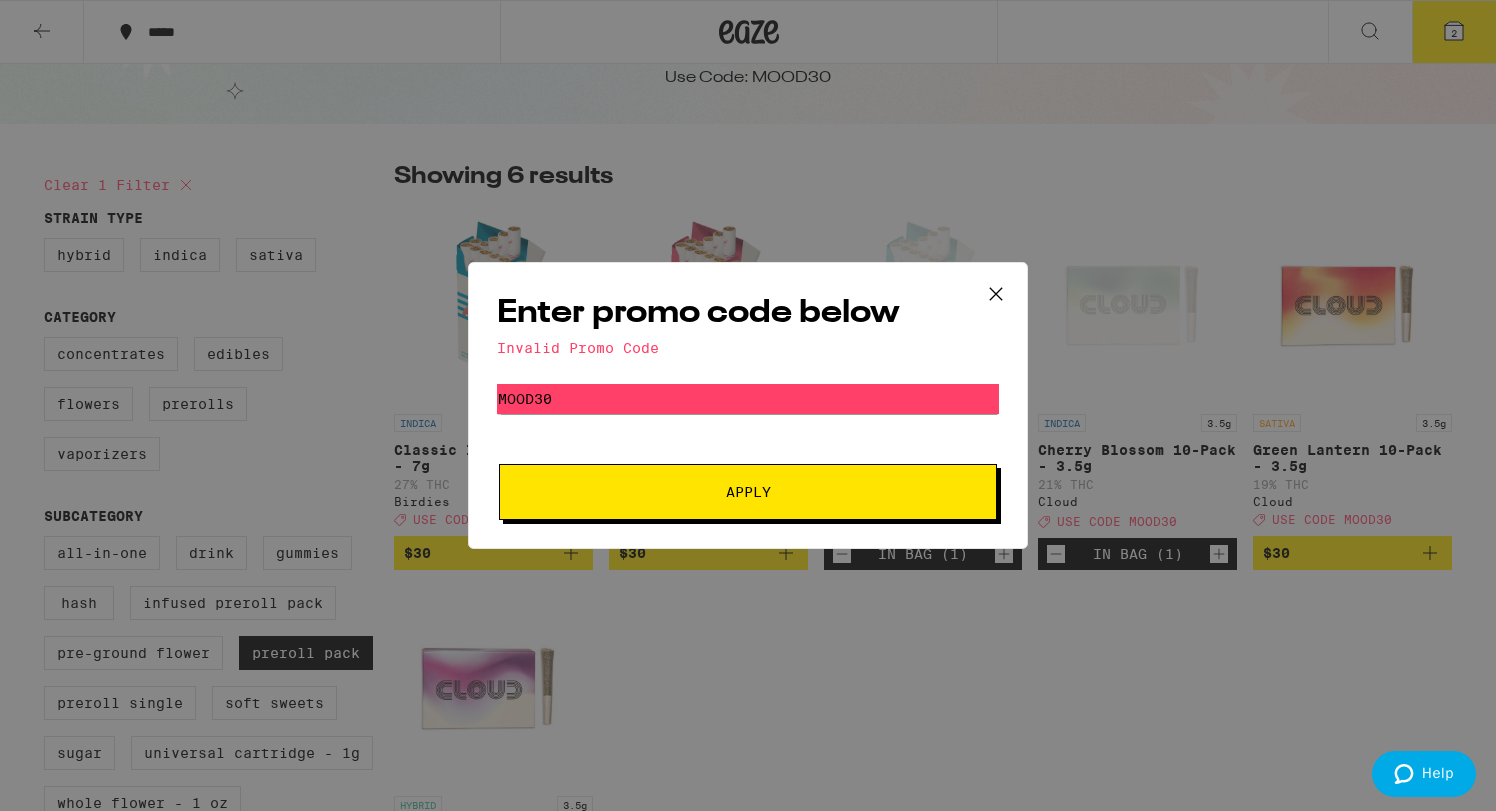 click on "Apply" at bounding box center (748, 492) 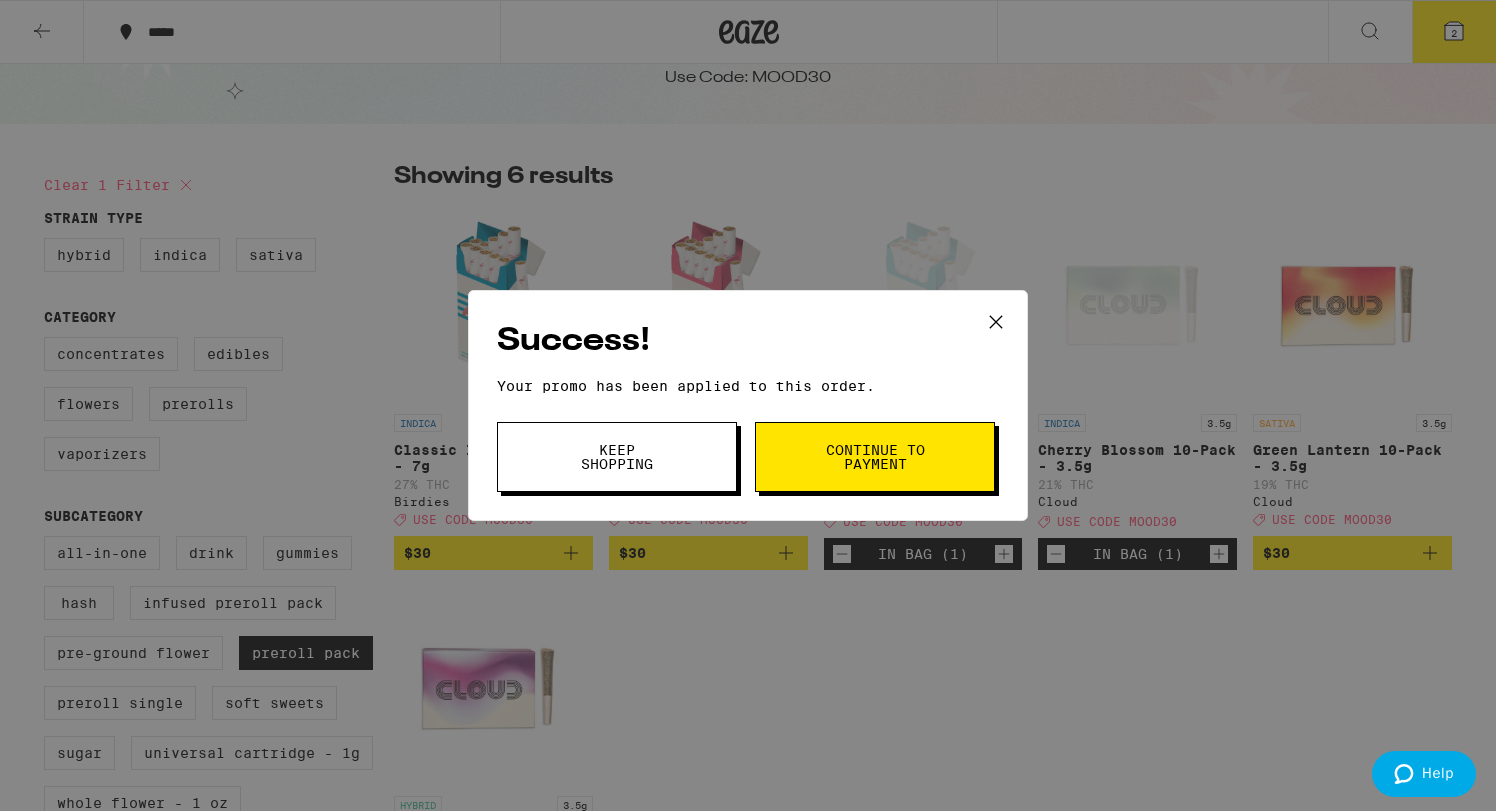 click on "Continue to payment" at bounding box center (875, 457) 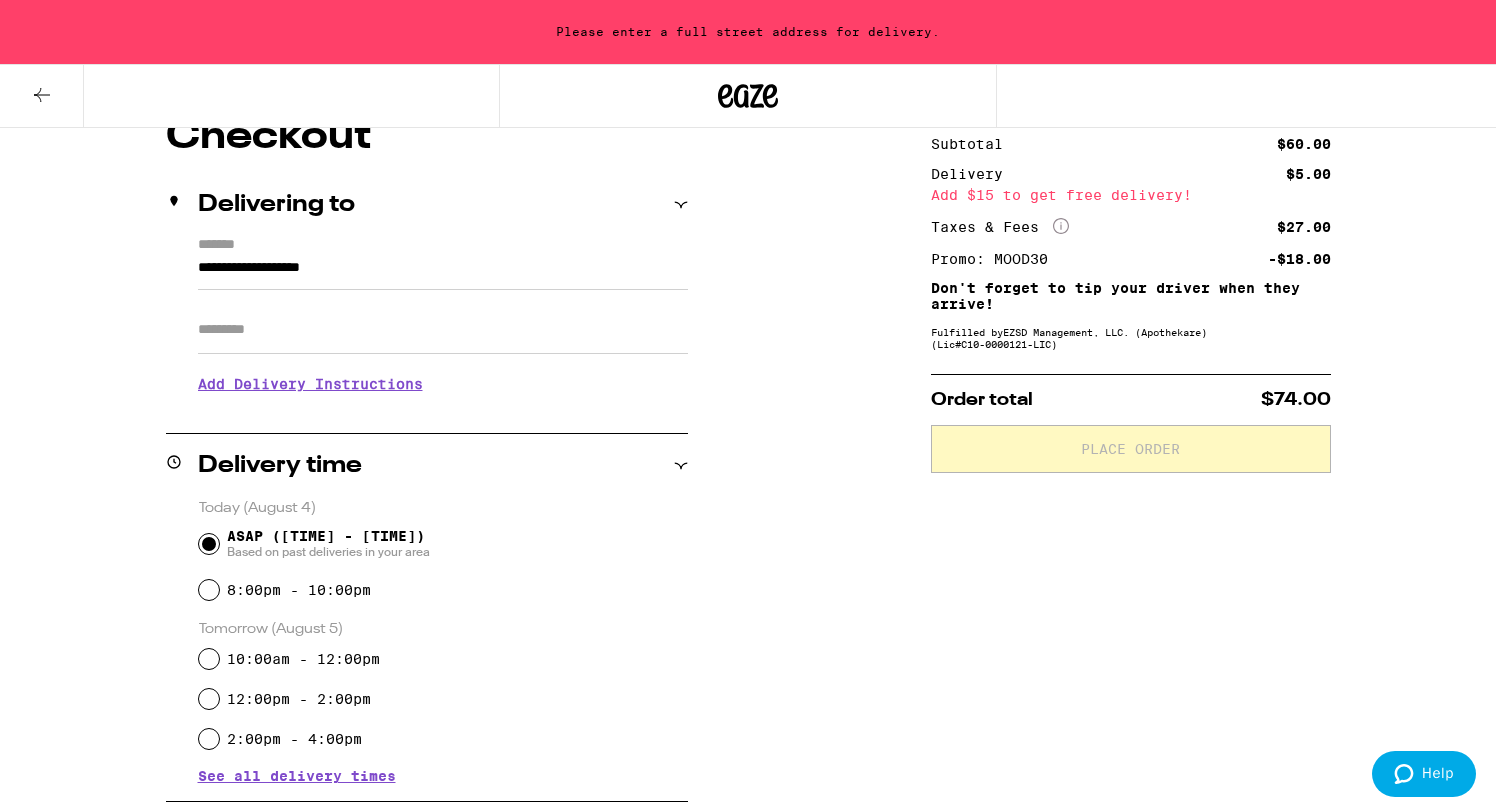 scroll, scrollTop: 0, scrollLeft: 0, axis: both 